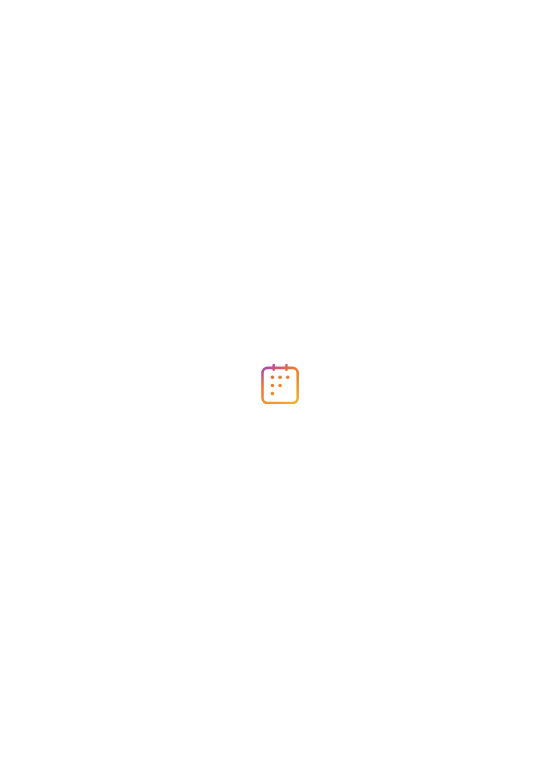 scroll, scrollTop: 0, scrollLeft: 0, axis: both 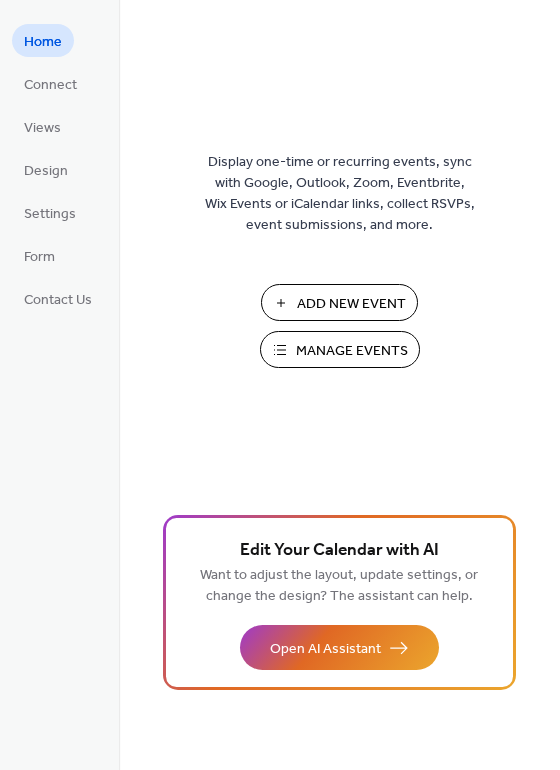 click on "Add New Event" at bounding box center [351, 304] 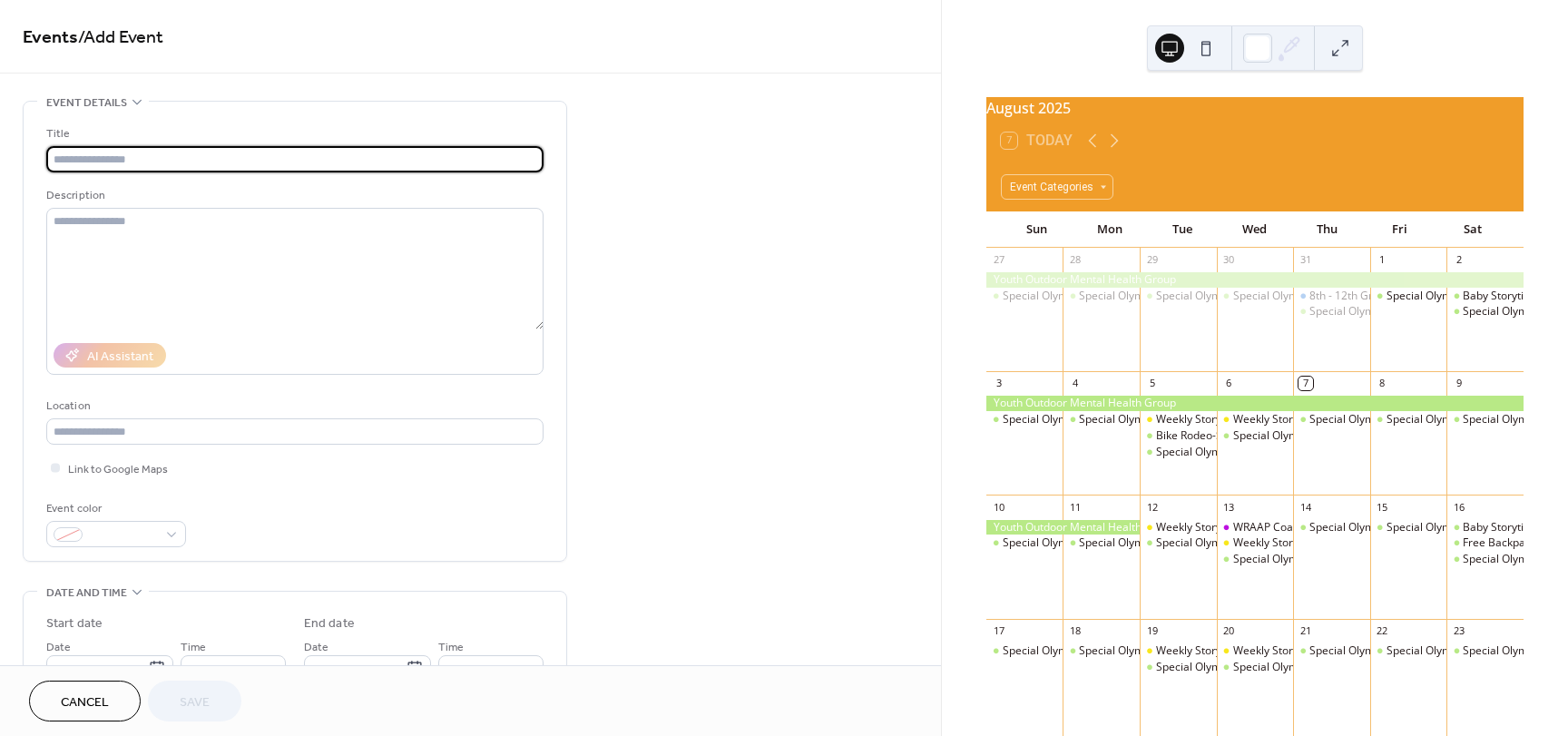 scroll, scrollTop: 0, scrollLeft: 0, axis: both 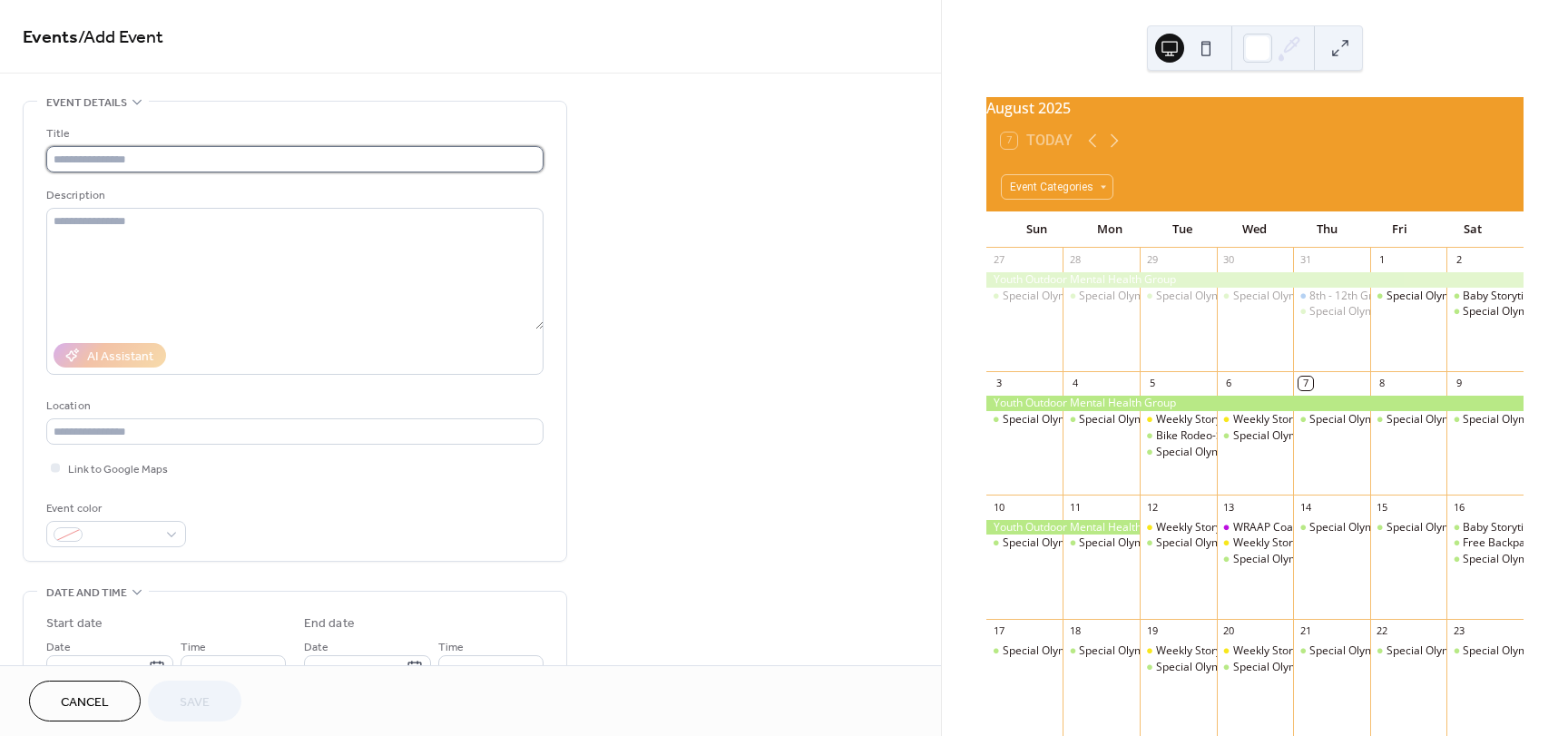 click at bounding box center (295, 159) 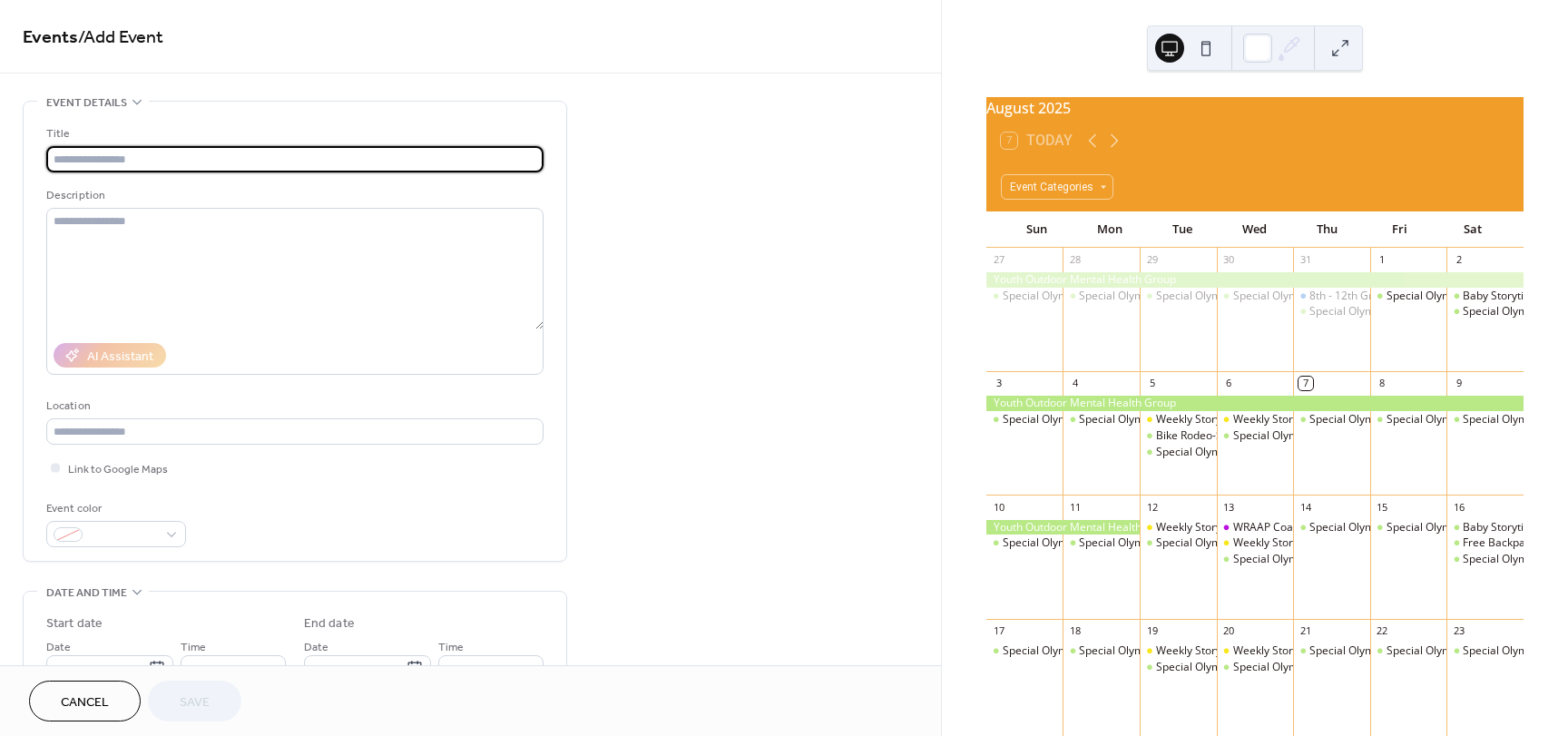 paste on "**********" 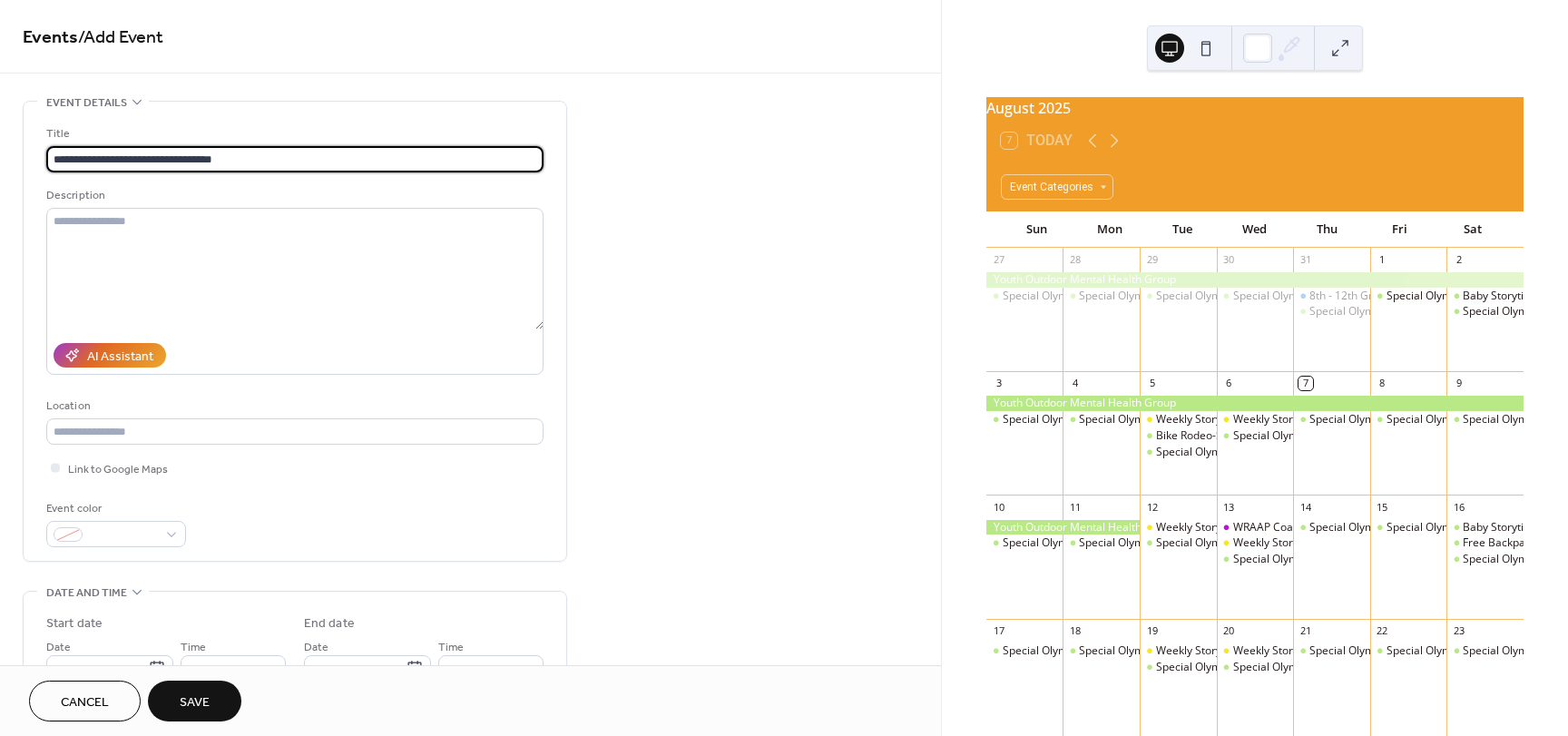 click on "**********" at bounding box center (295, 159) 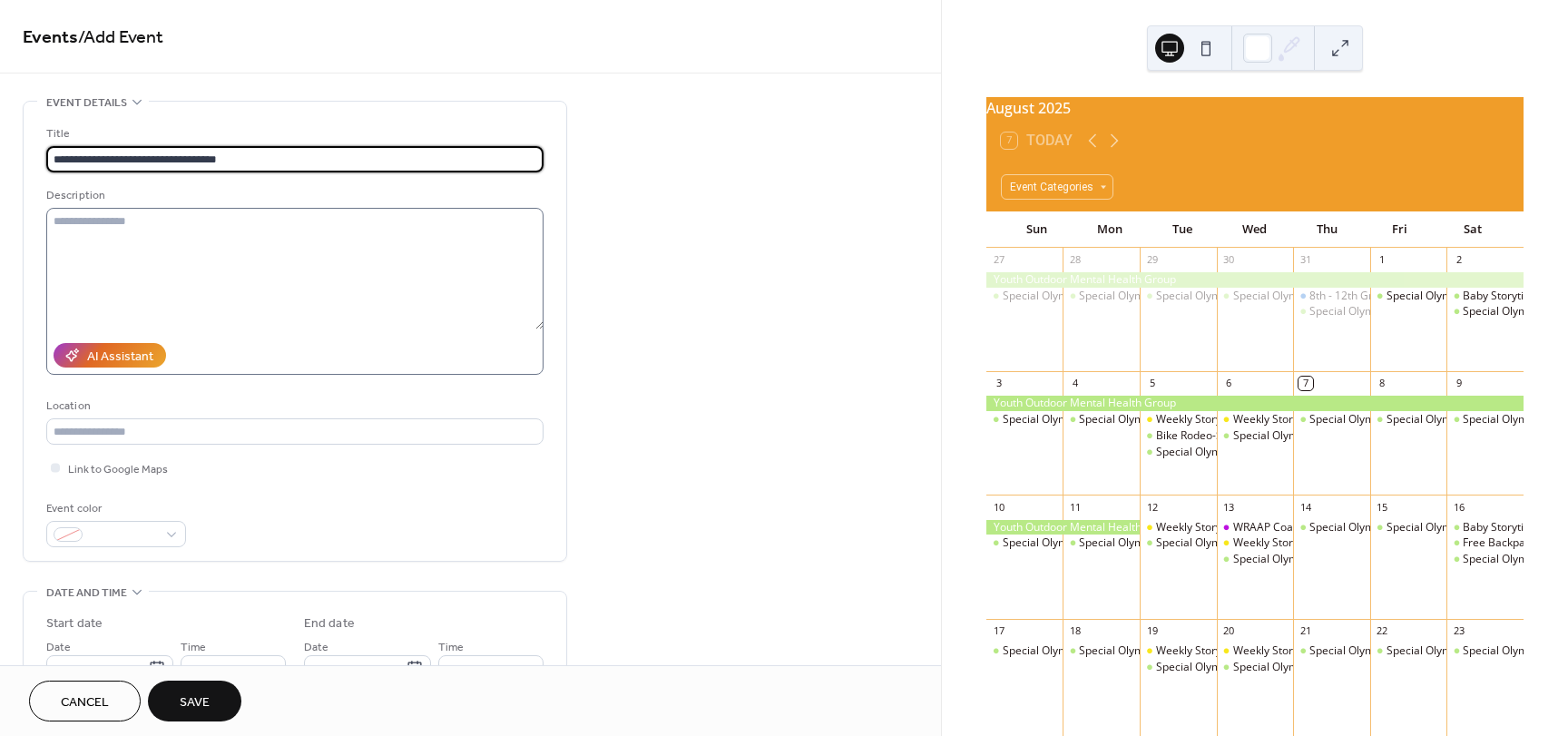 type on "**********" 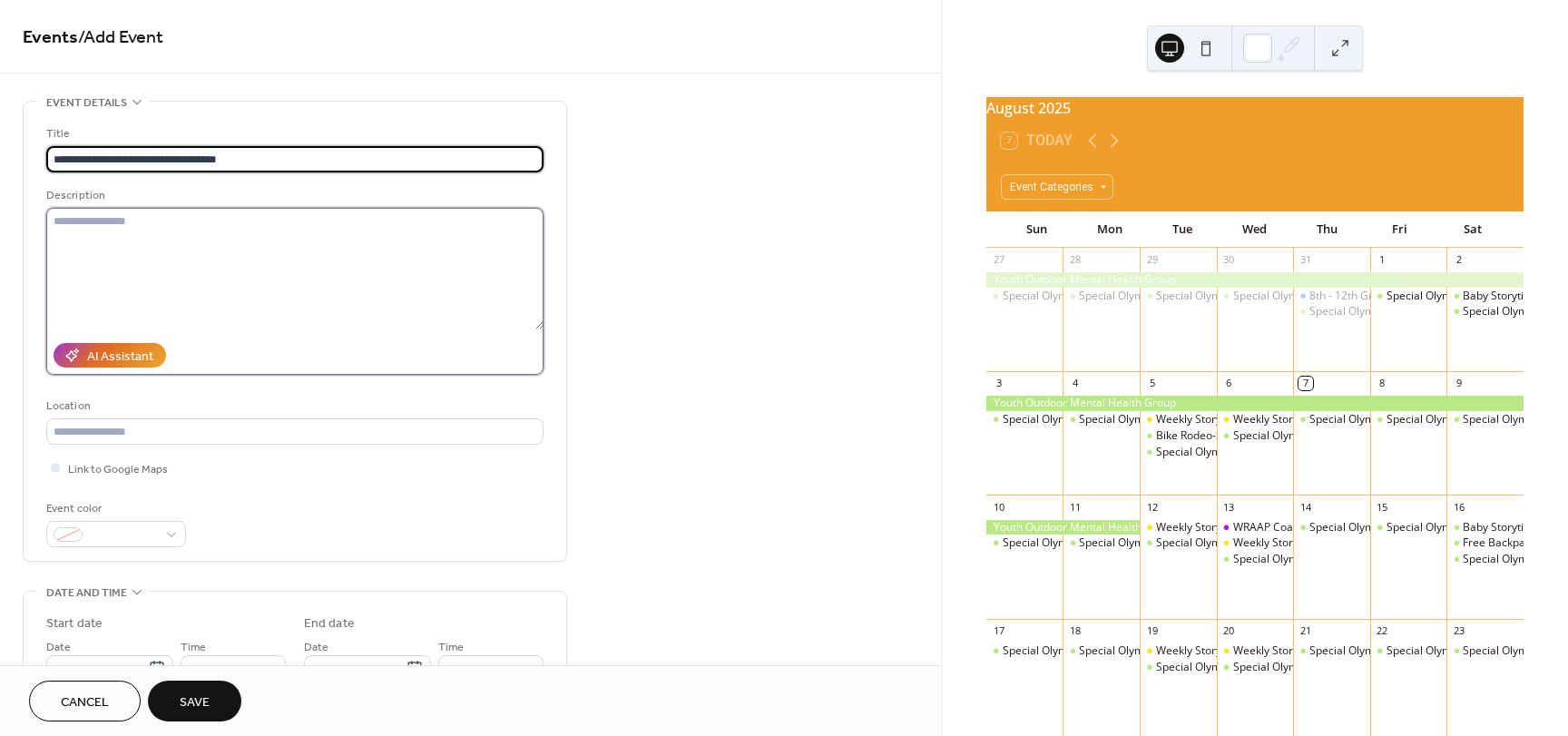 click at bounding box center (295, 269) 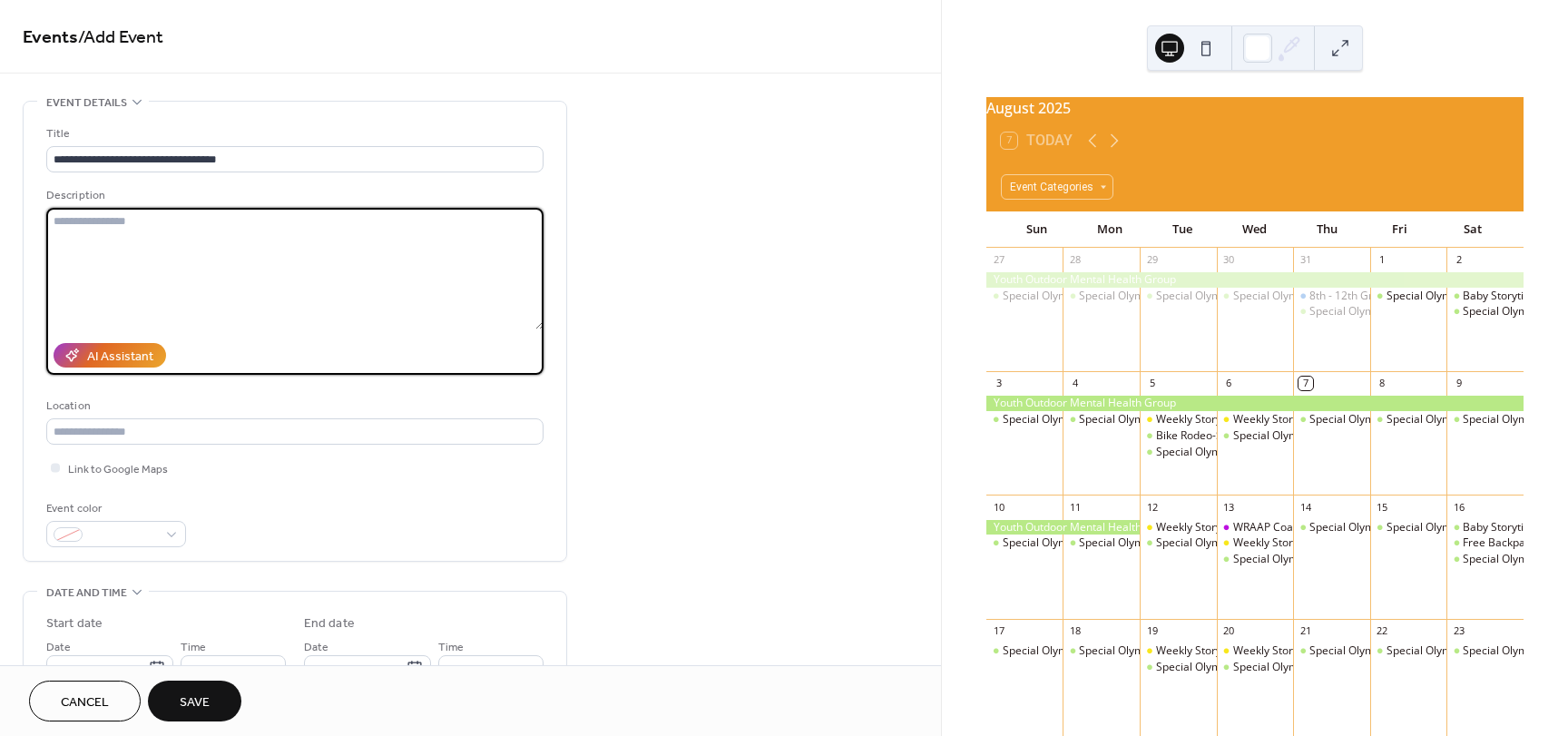 click at bounding box center (295, 269) 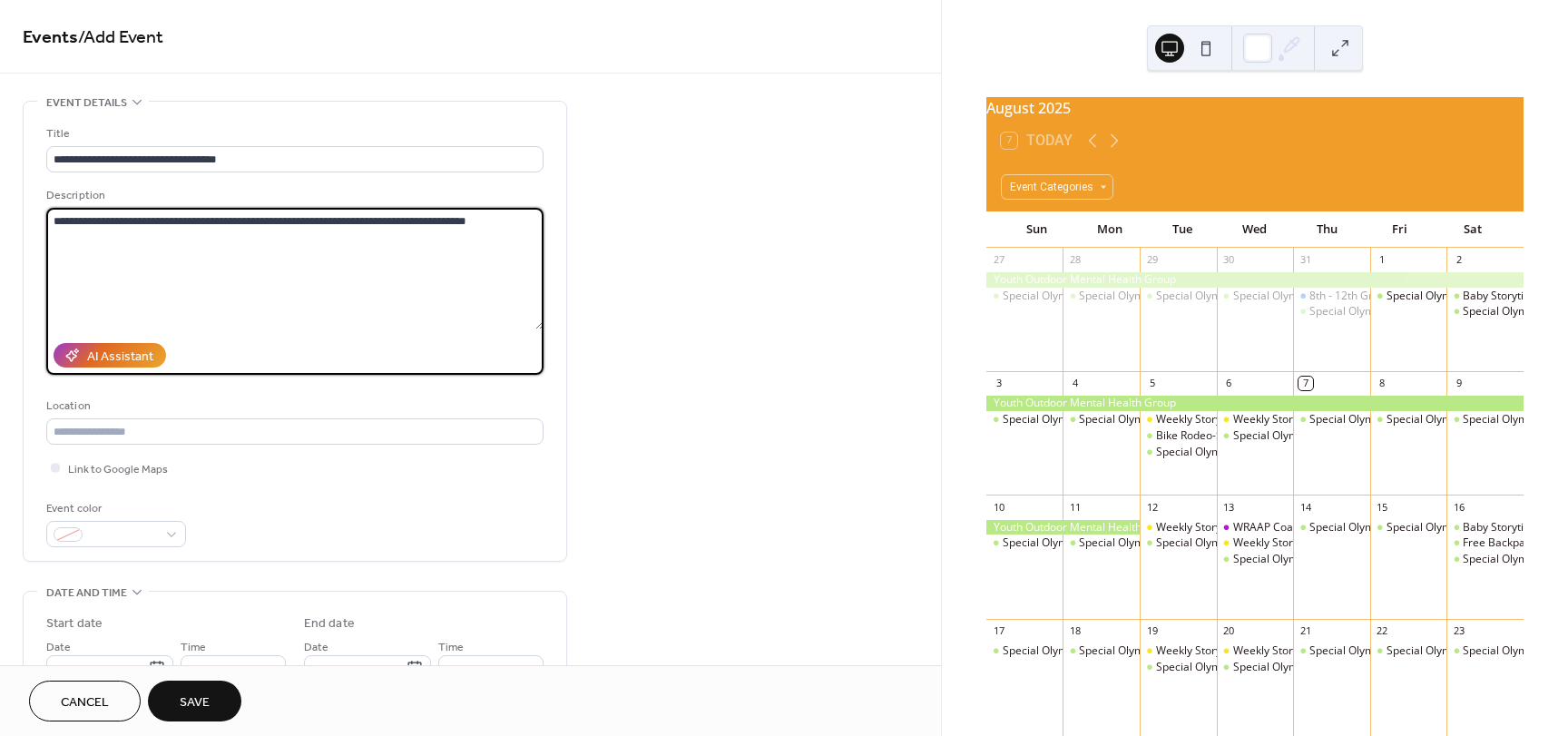 click on "**********" at bounding box center (295, 269) 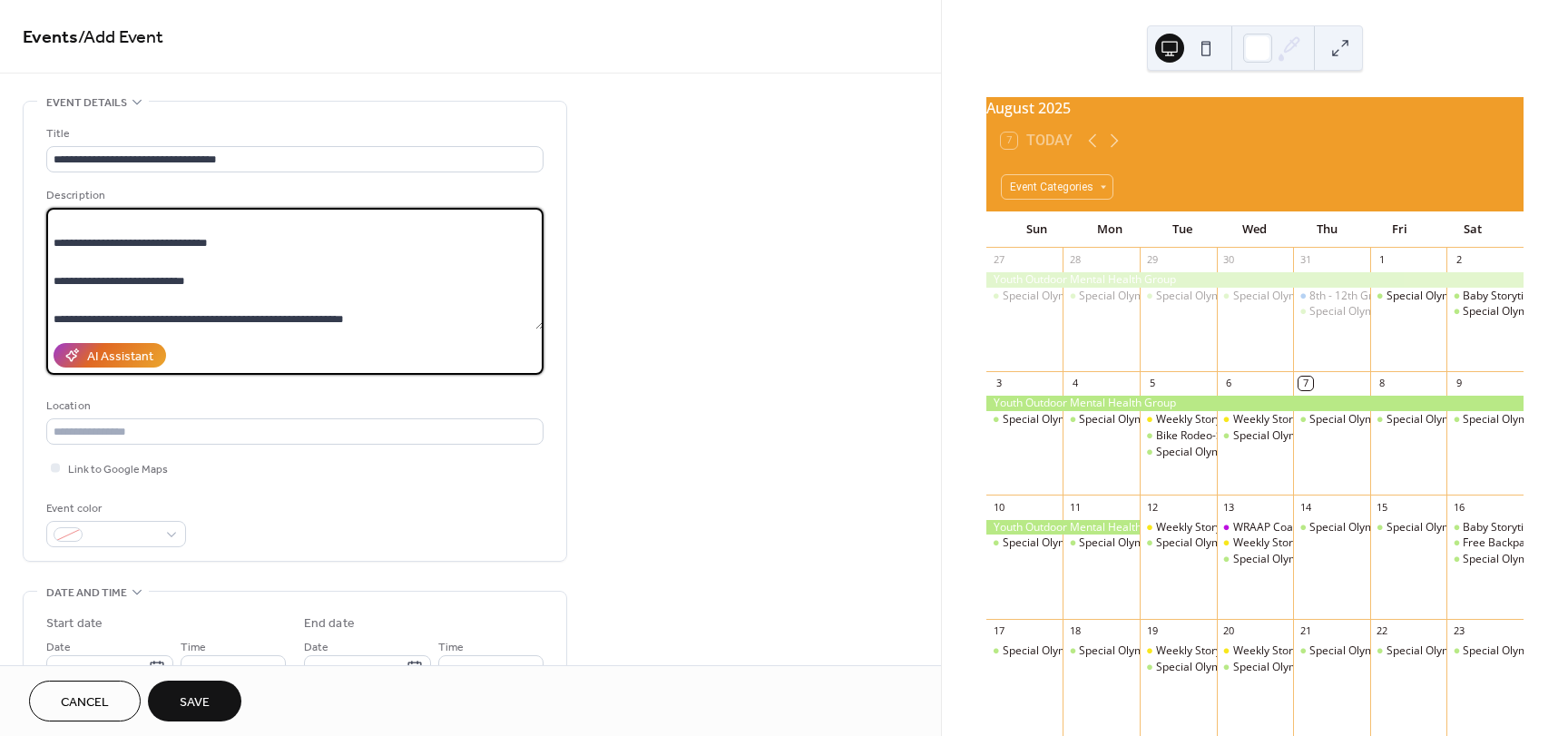 scroll, scrollTop: 74, scrollLeft: 0, axis: vertical 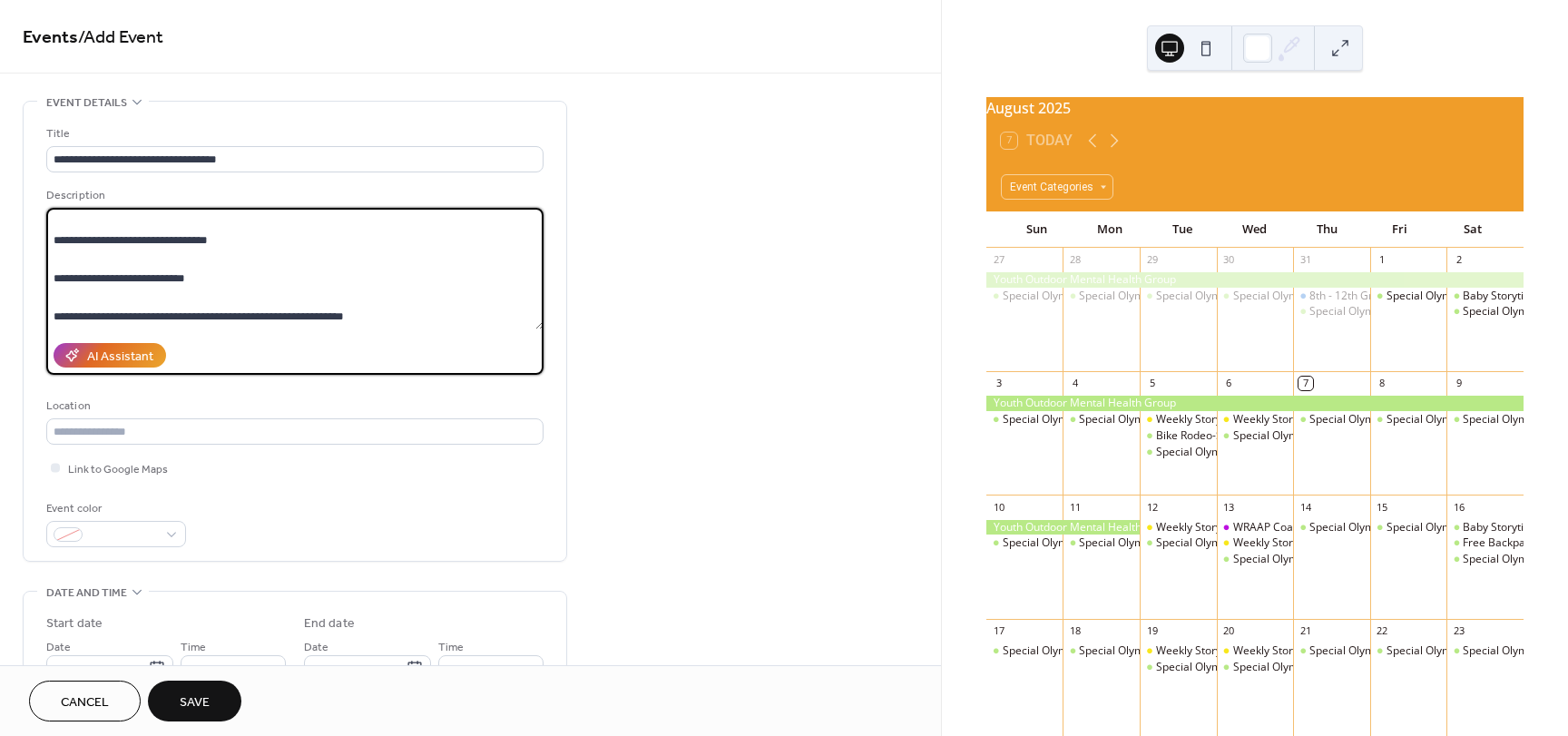 click on "**********" at bounding box center [295, 269] 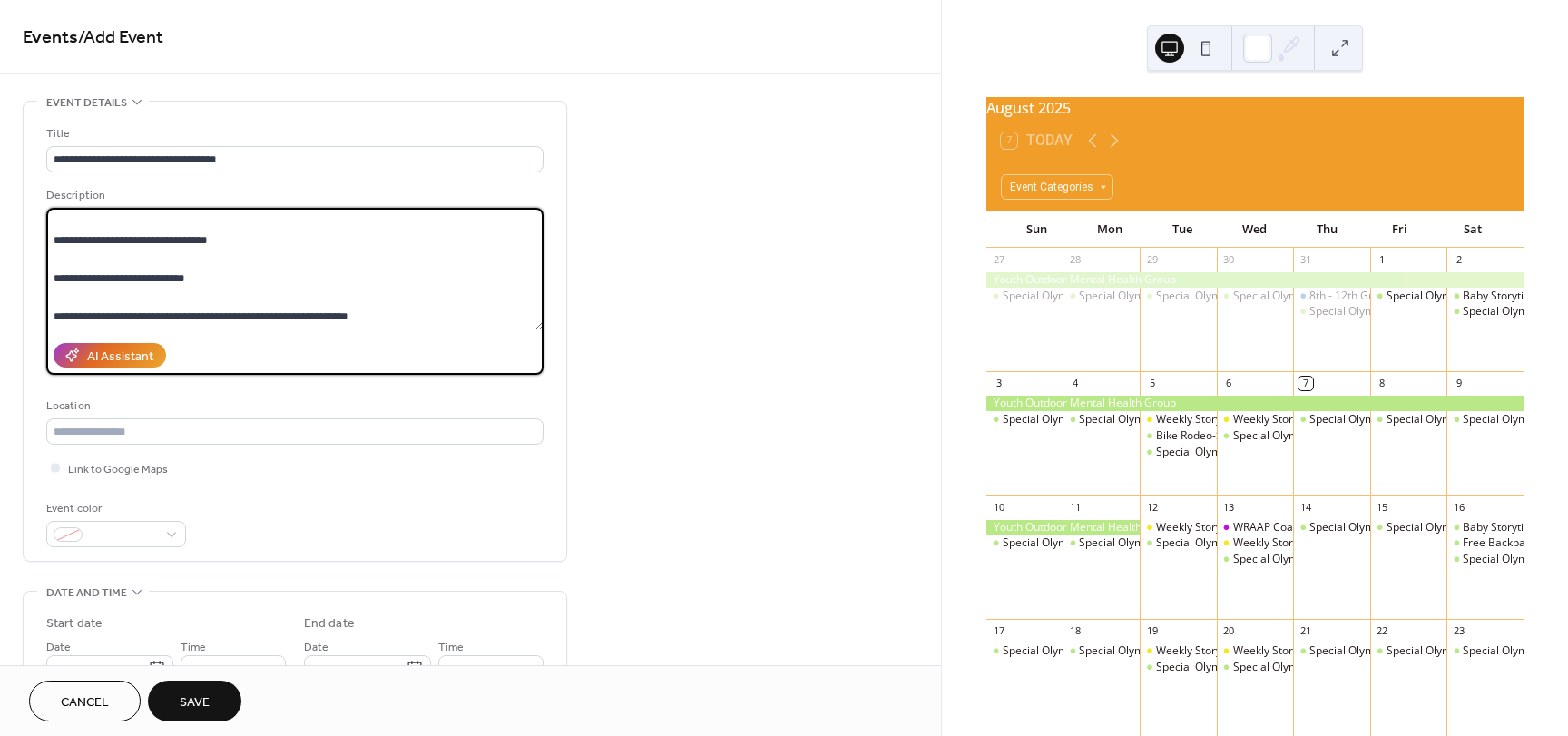 click on "**********" at bounding box center (295, 269) 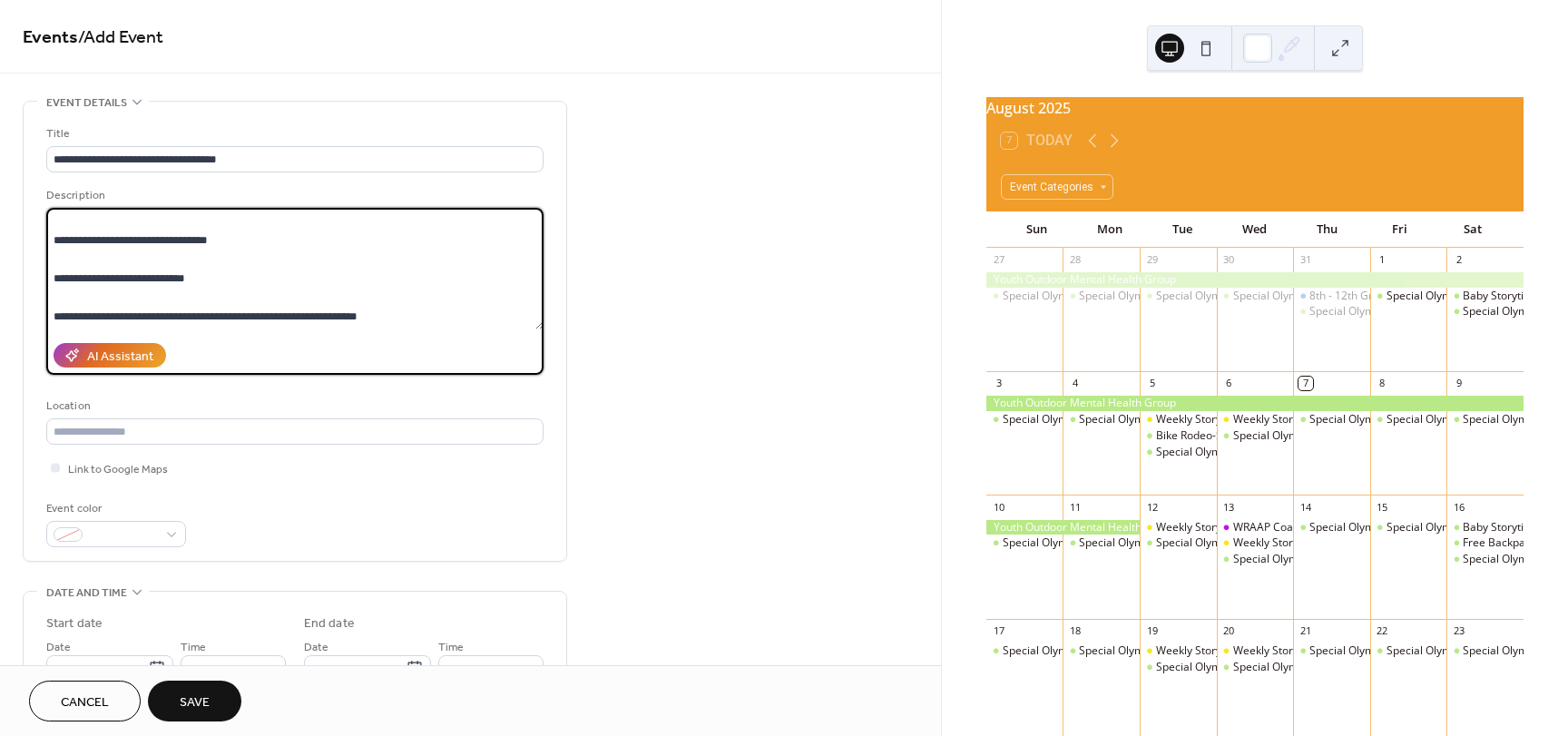 scroll, scrollTop: 93, scrollLeft: 0, axis: vertical 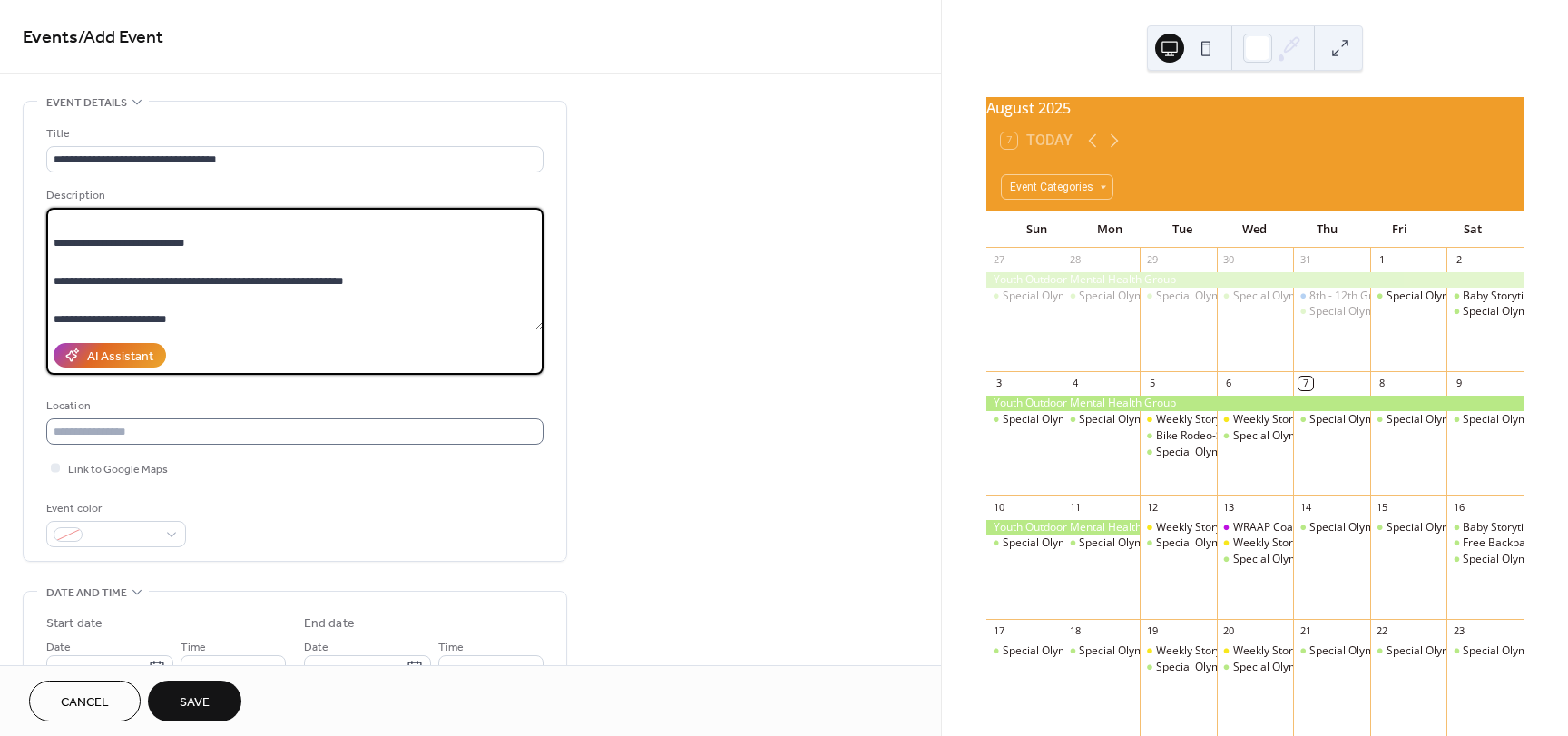 type on "**********" 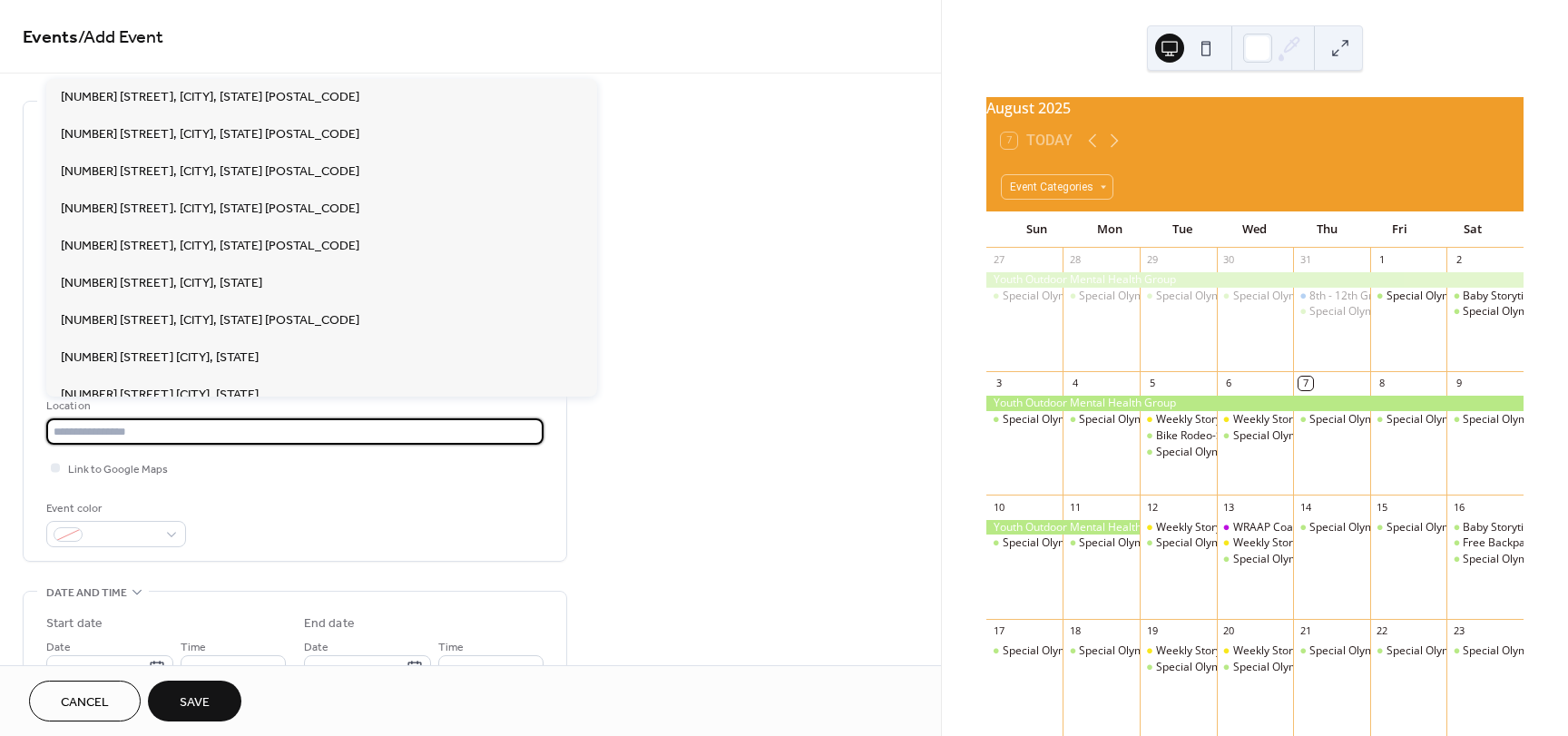 click at bounding box center (295, 431) 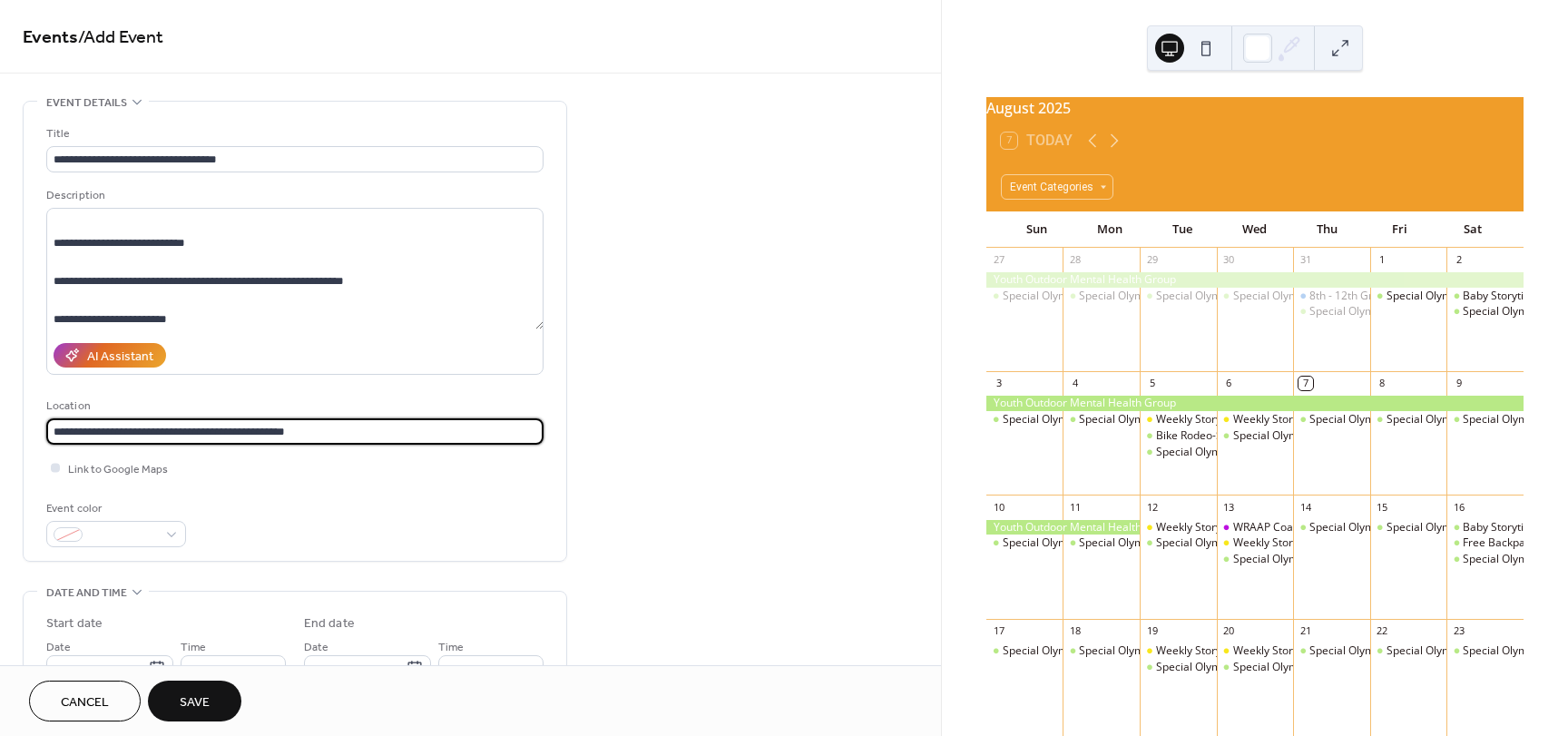 type on "**********" 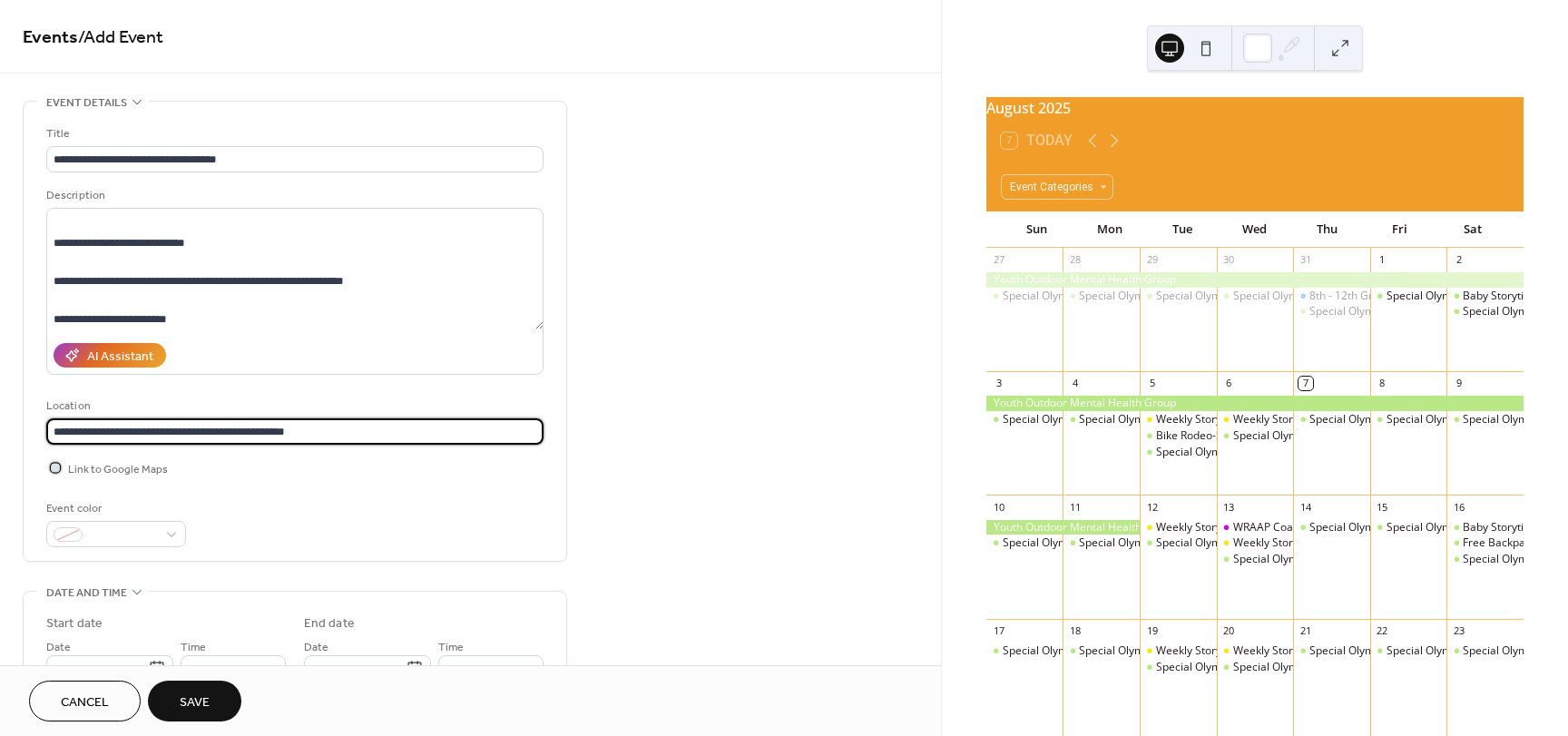 click at bounding box center (55, 467) 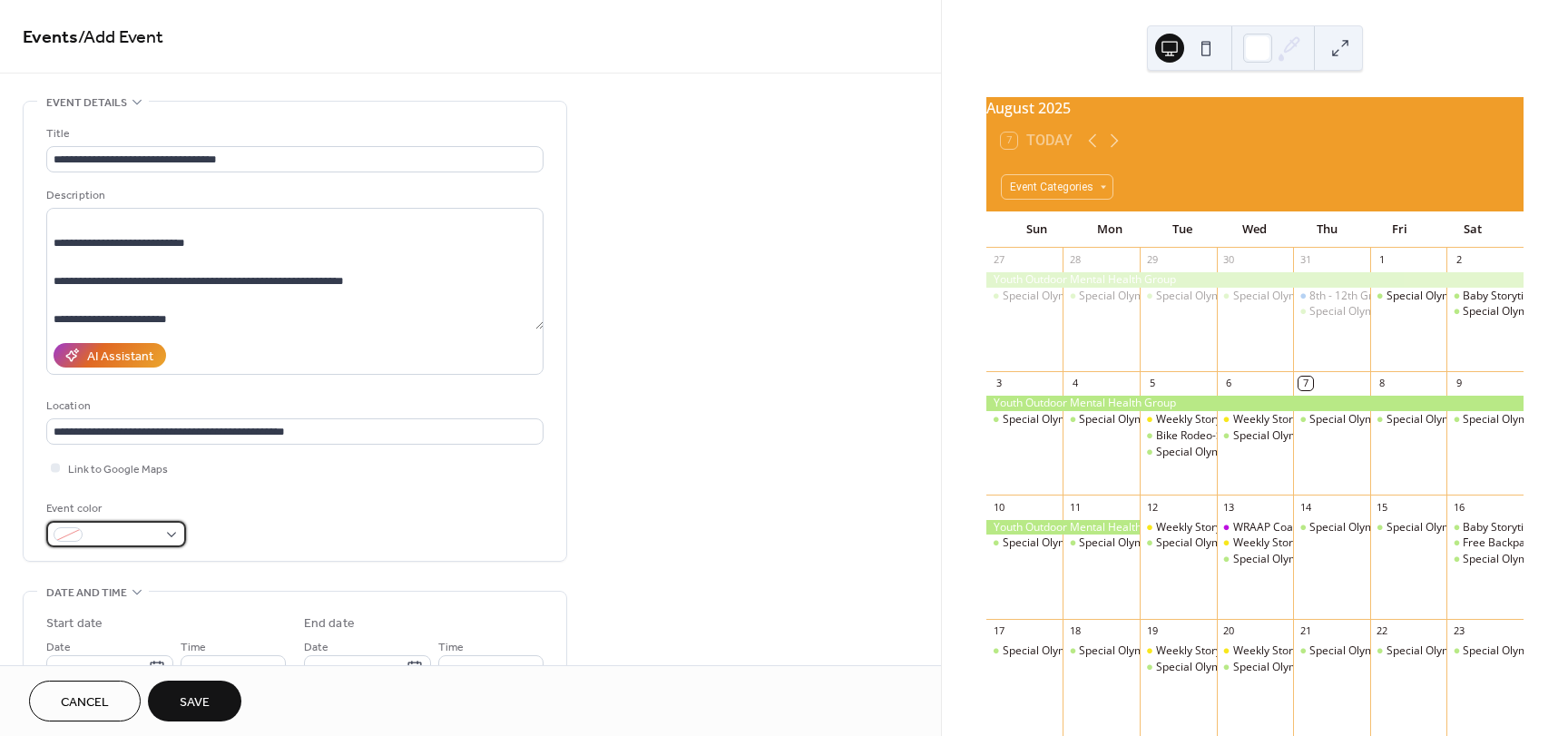 click at bounding box center (123, 535) 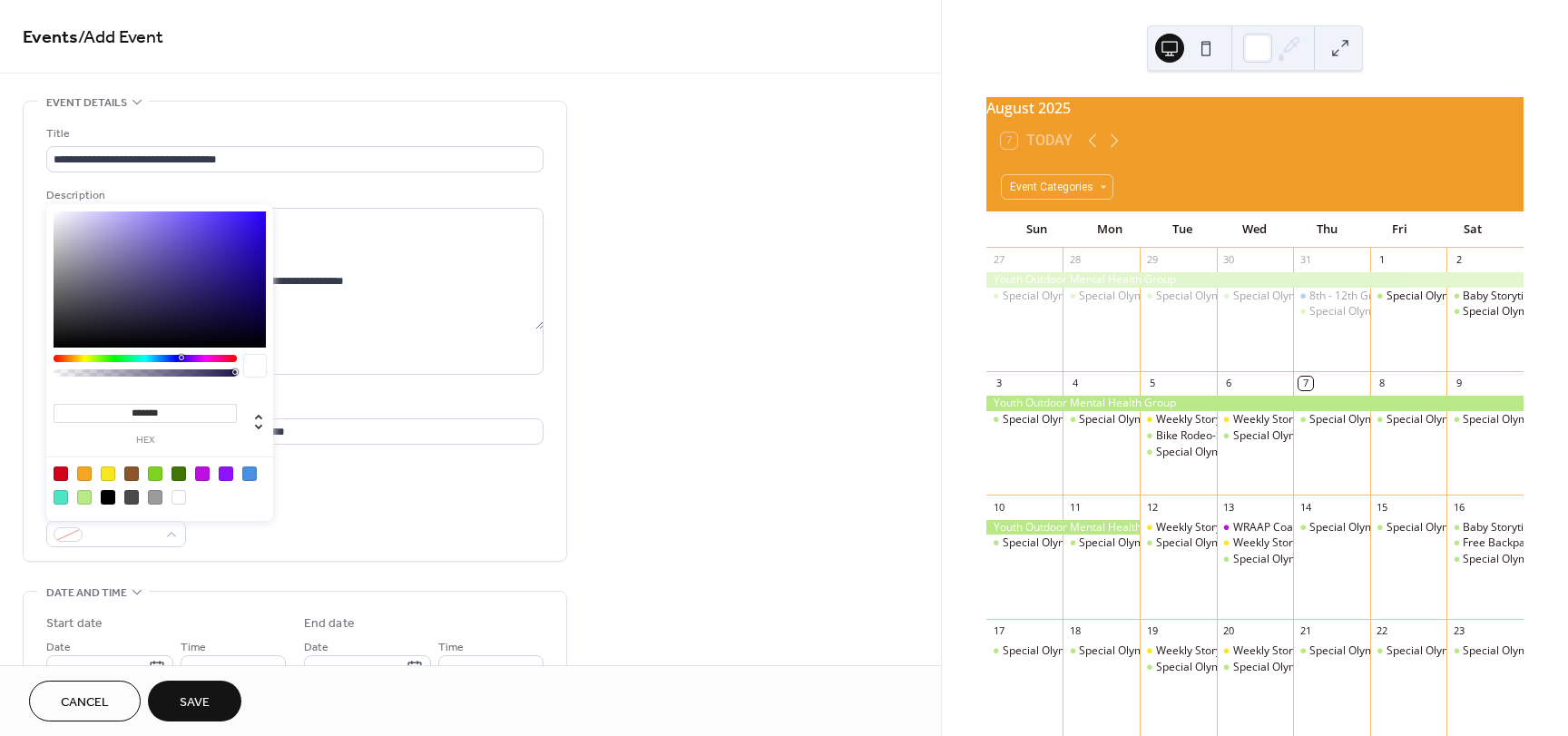 click at bounding box center [84, 497] 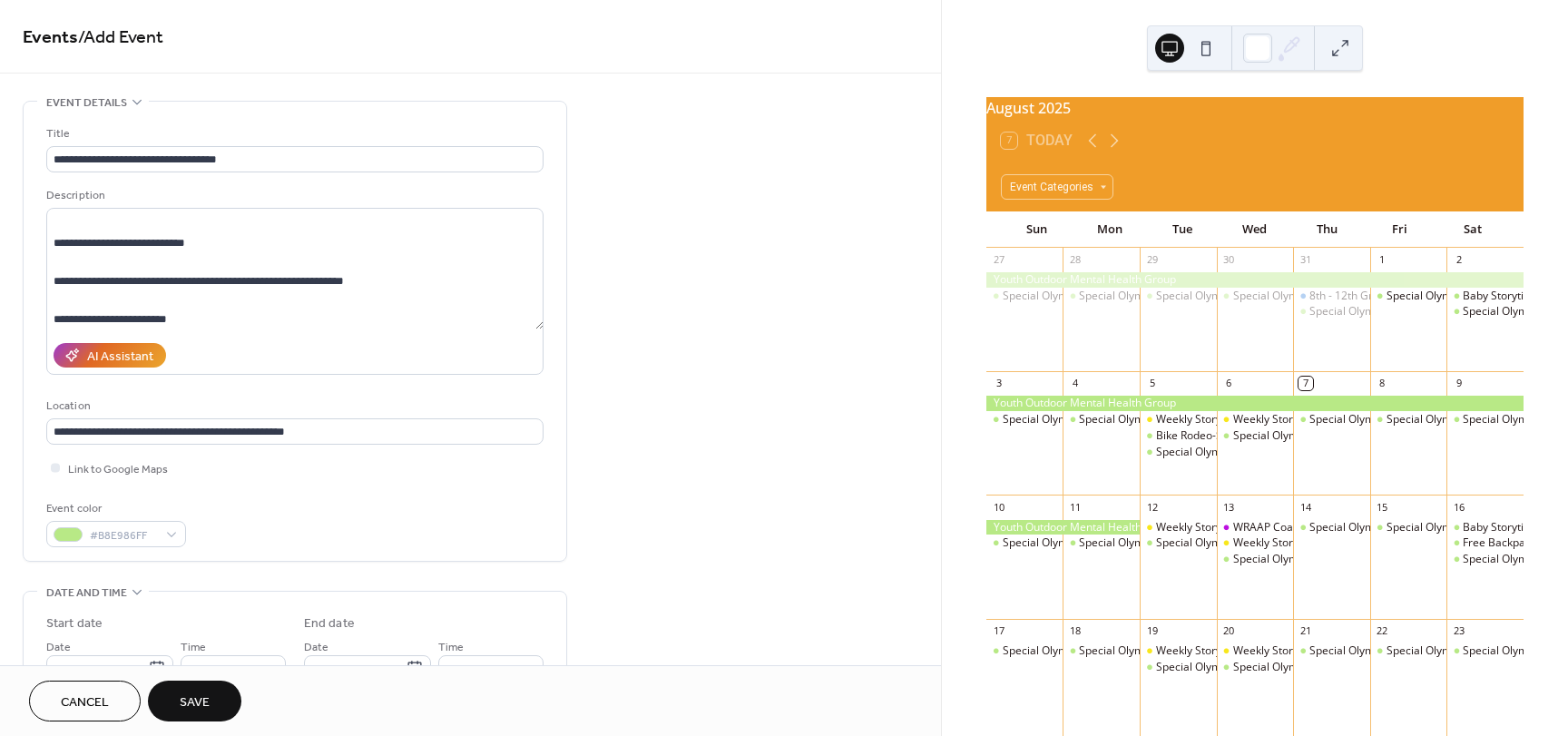 click on "**********" at bounding box center [295, 336] 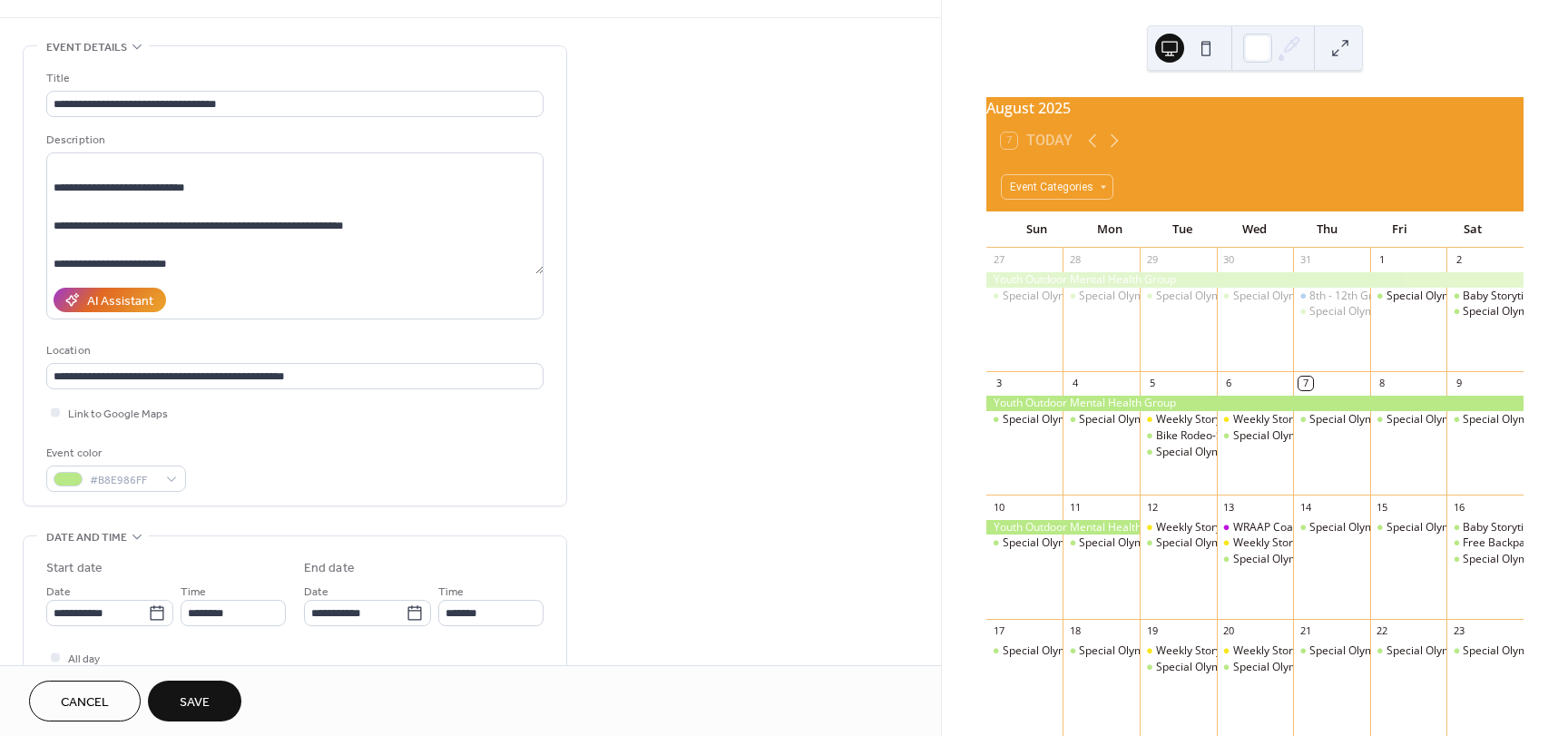 scroll, scrollTop: 182, scrollLeft: 0, axis: vertical 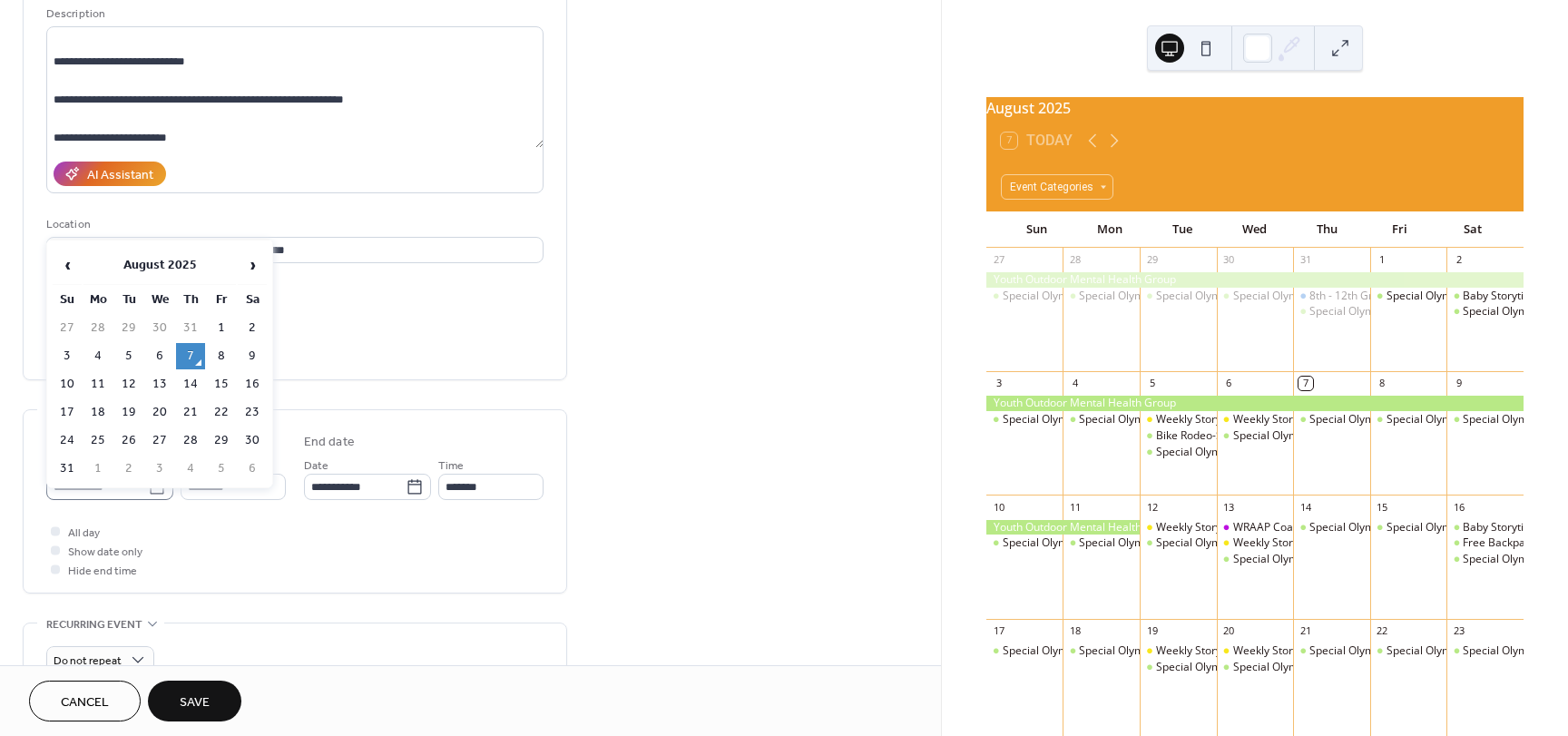 click 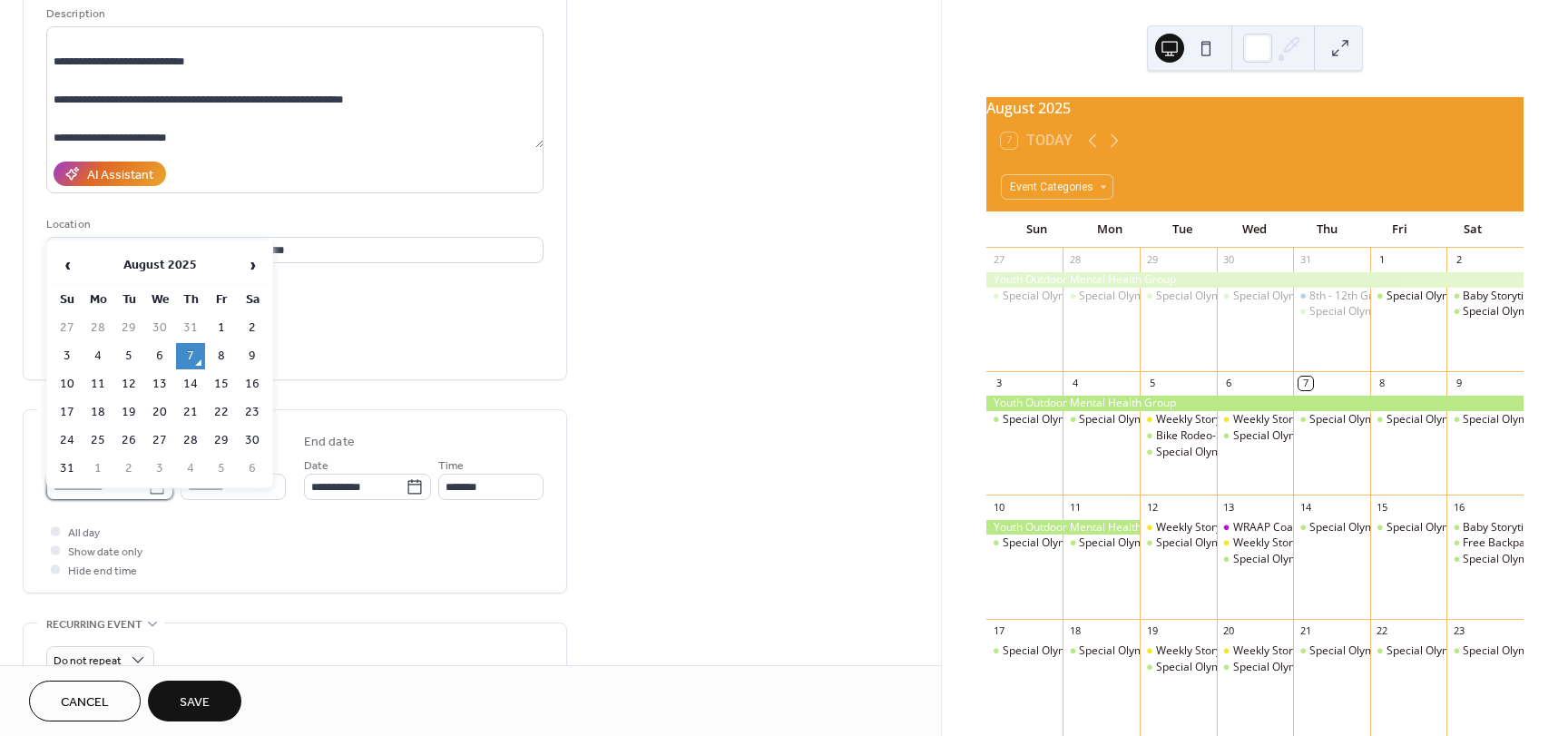 click on "**********" at bounding box center [97, 486] 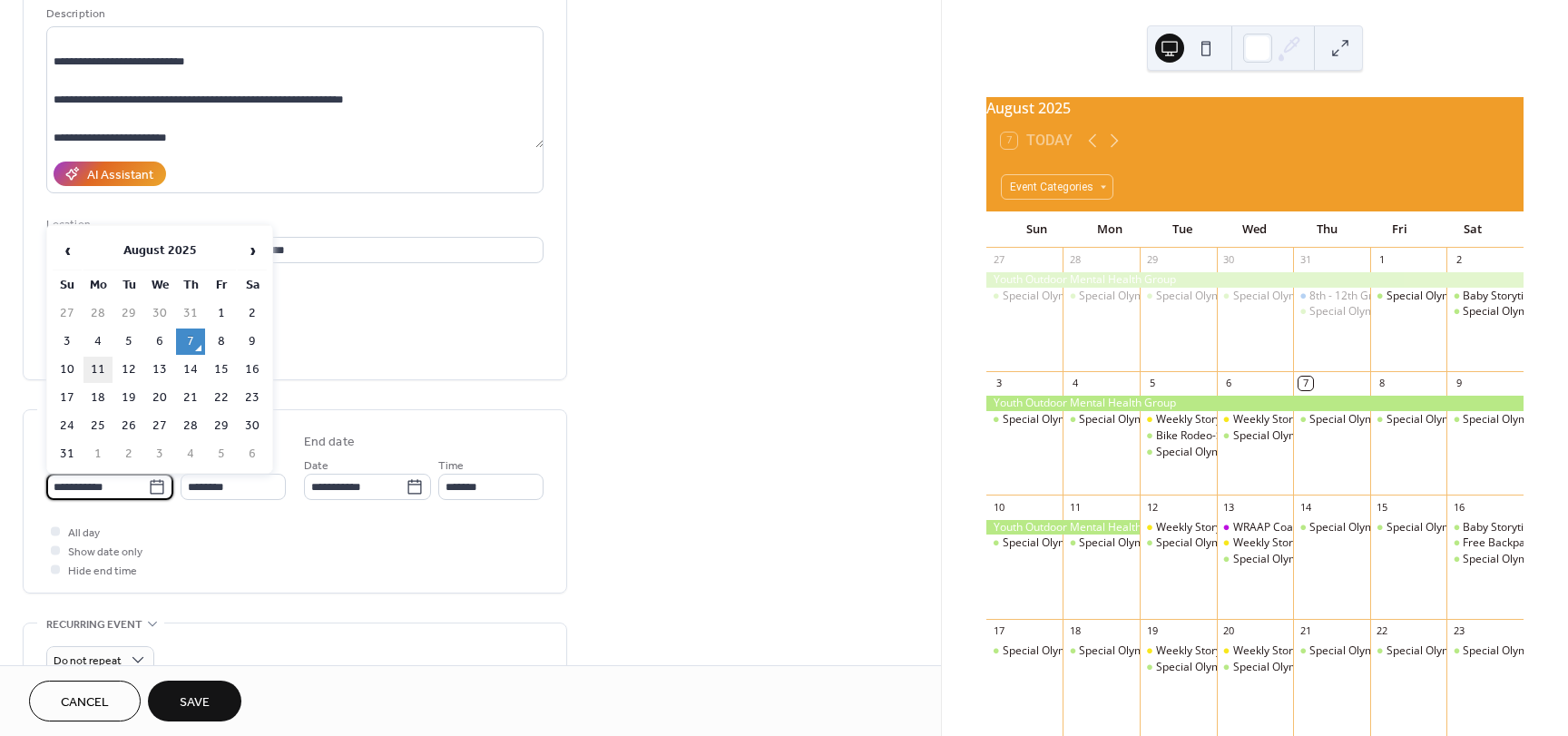 click on "11" at bounding box center [98, 369] 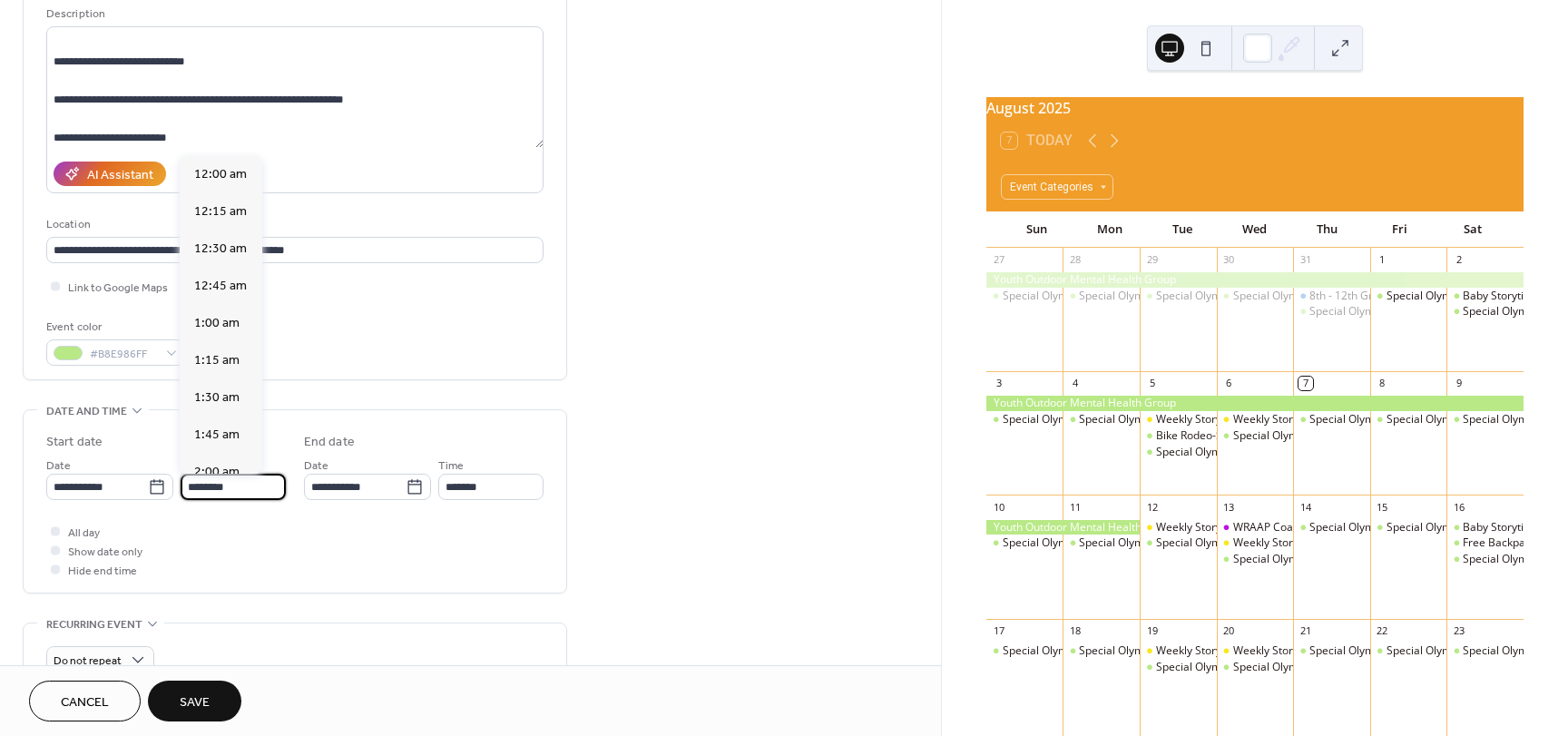click on "********" at bounding box center (233, 486) 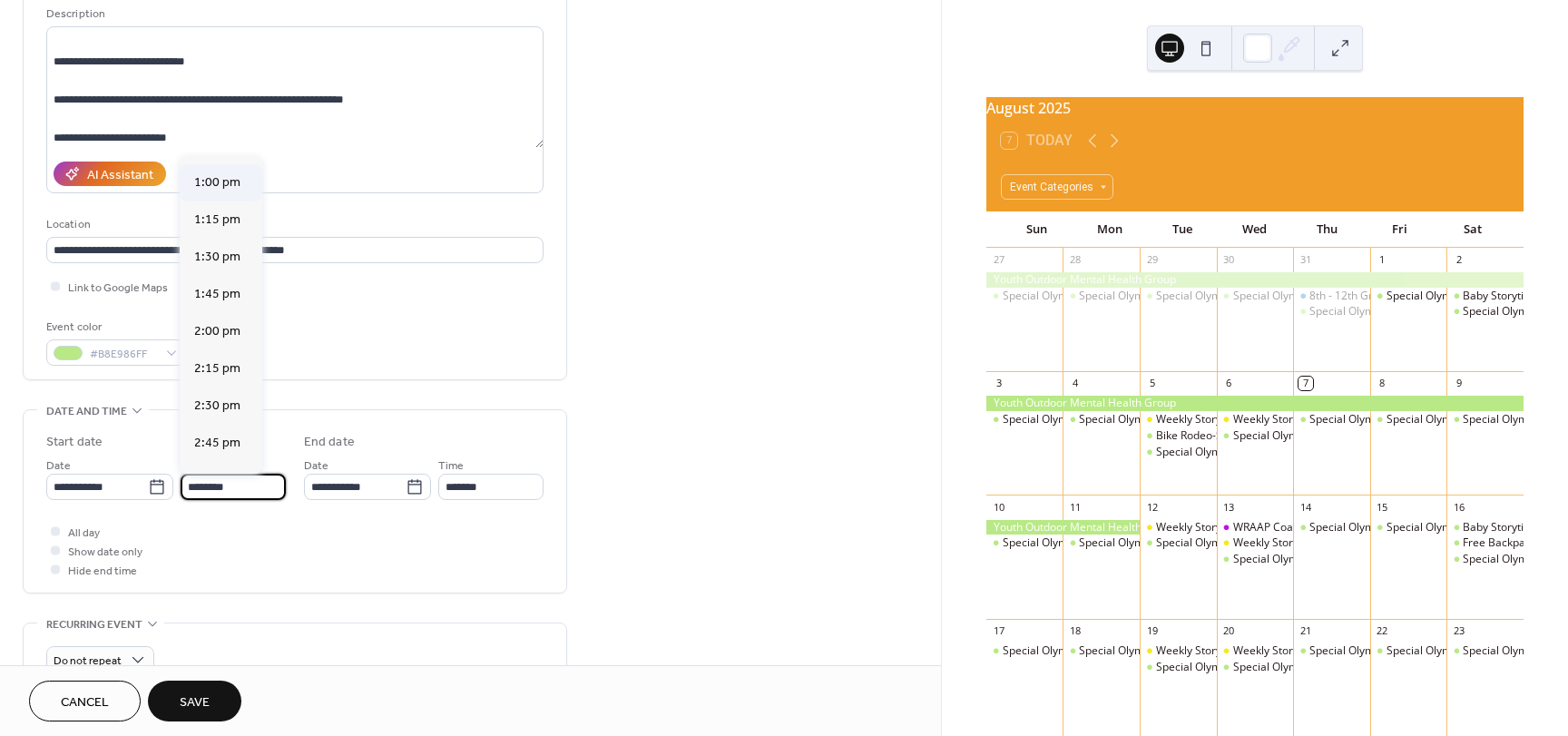 scroll, scrollTop: 1968, scrollLeft: 0, axis: vertical 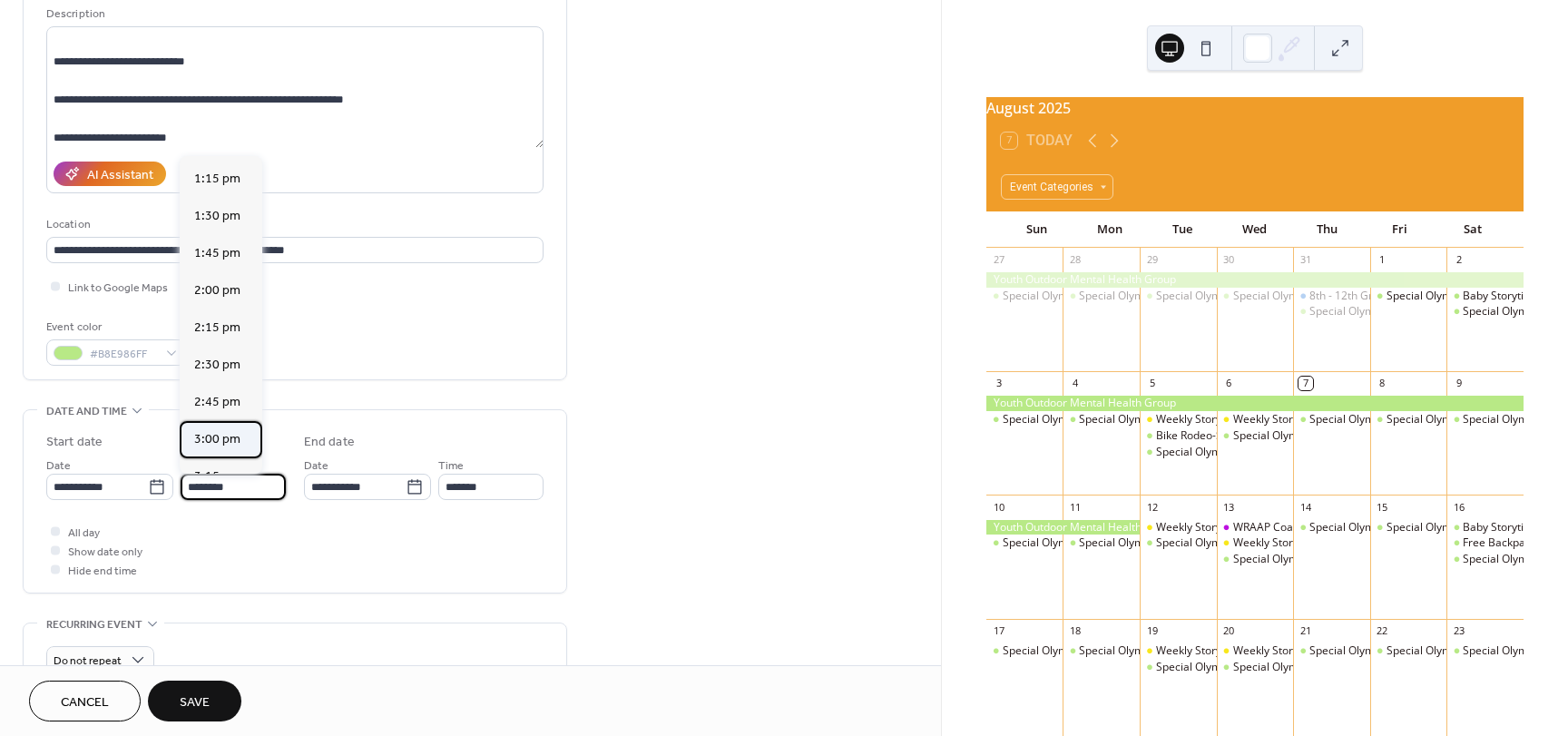 click on "3:00 pm" at bounding box center [217, 439] 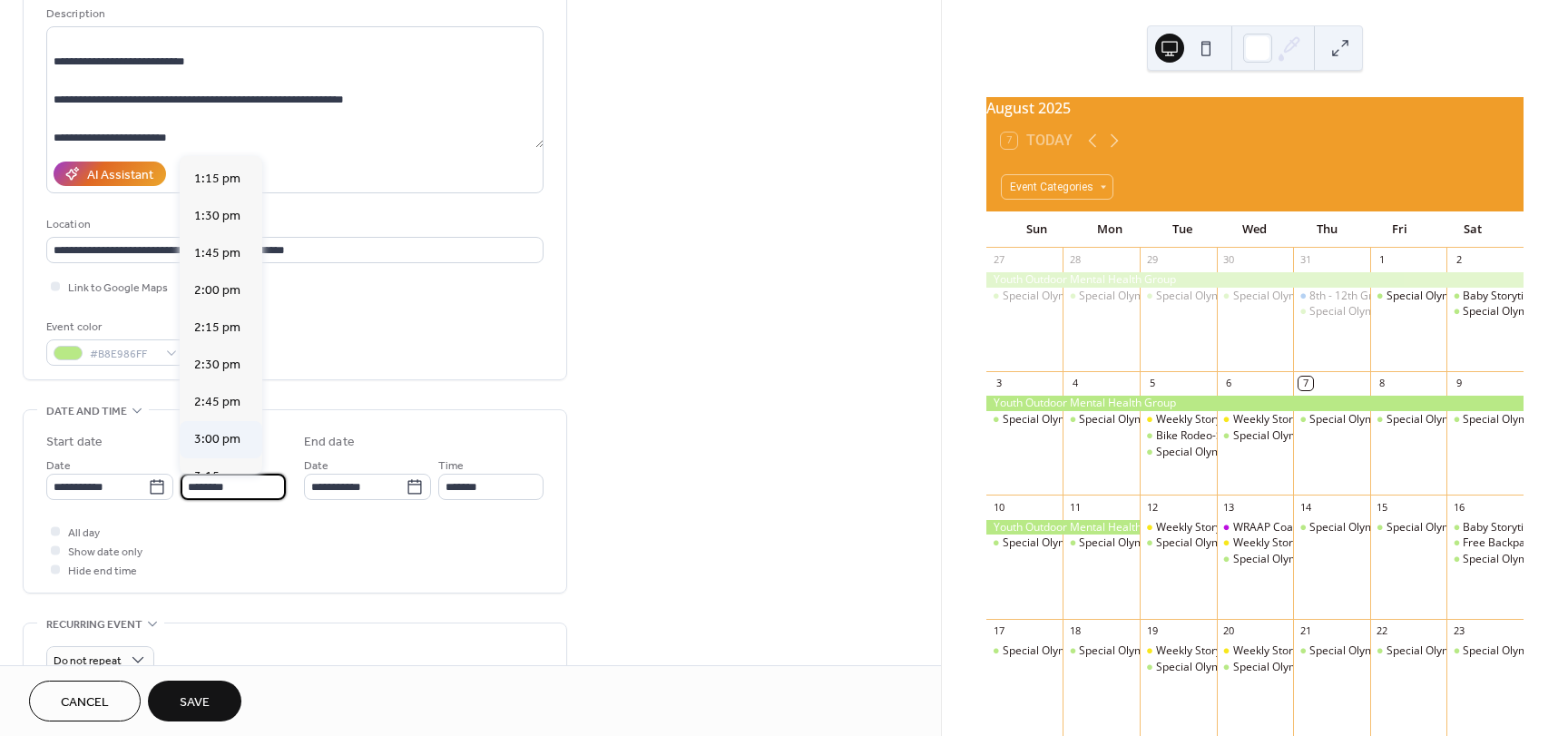 type on "*******" 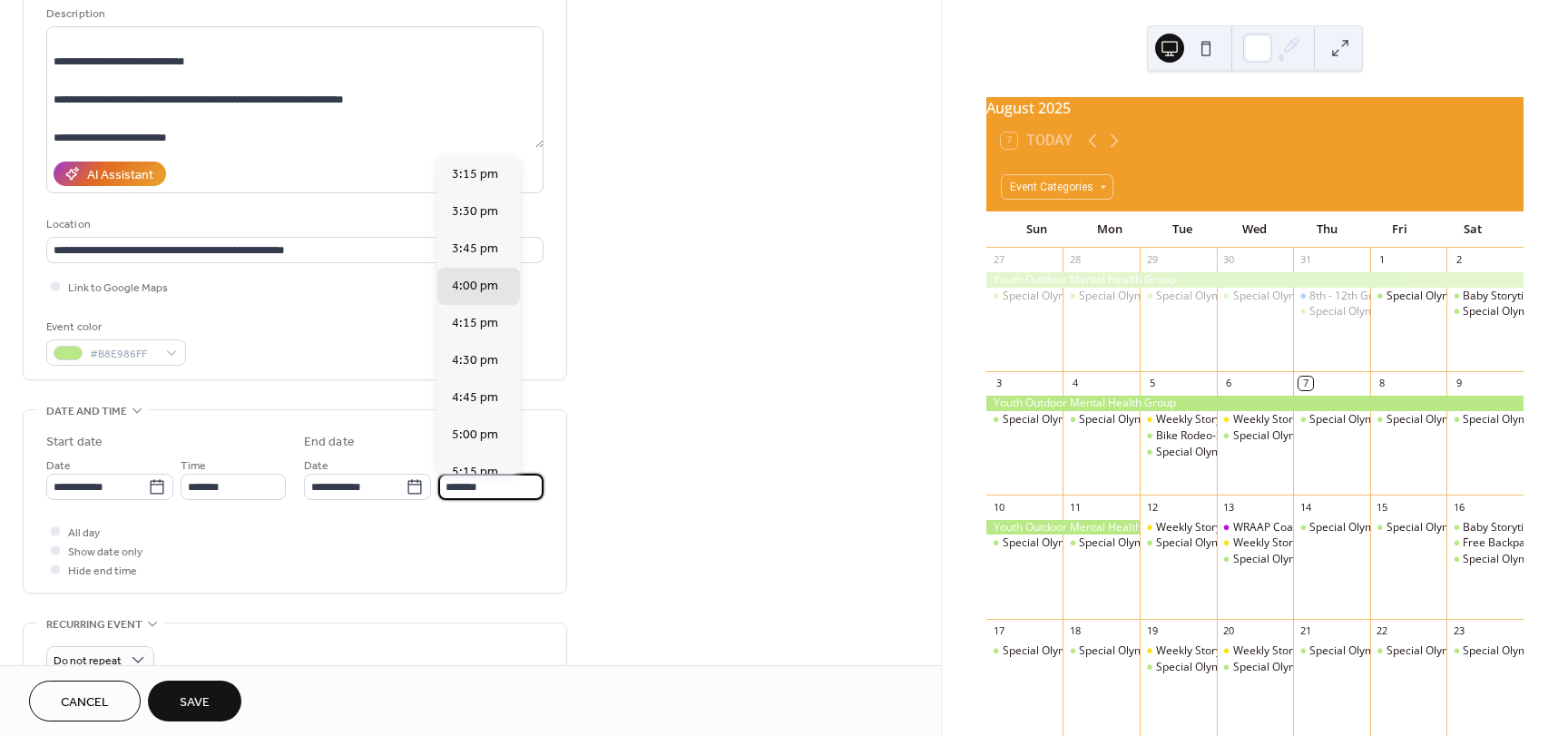 click on "*******" at bounding box center (491, 486) 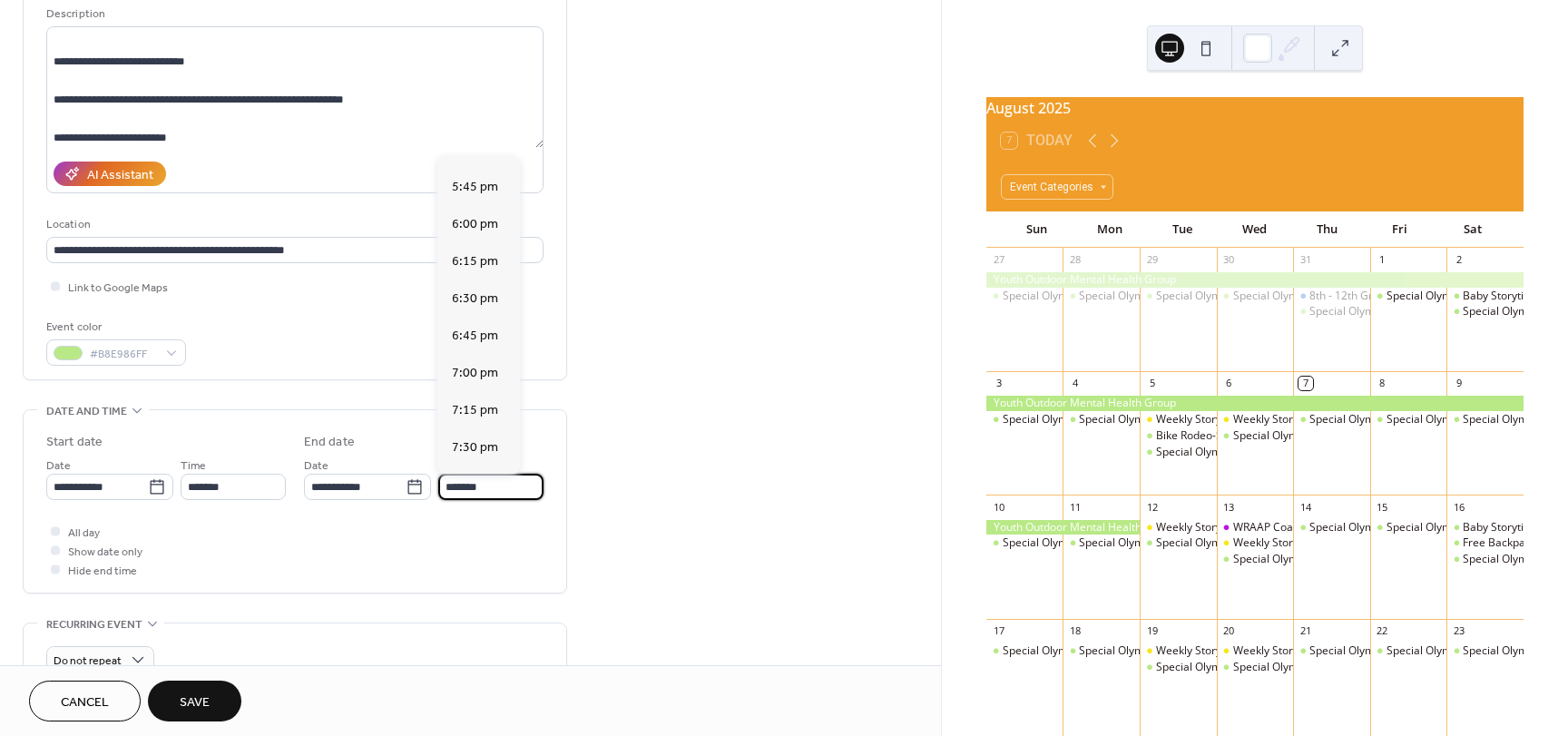 scroll, scrollTop: 363, scrollLeft: 0, axis: vertical 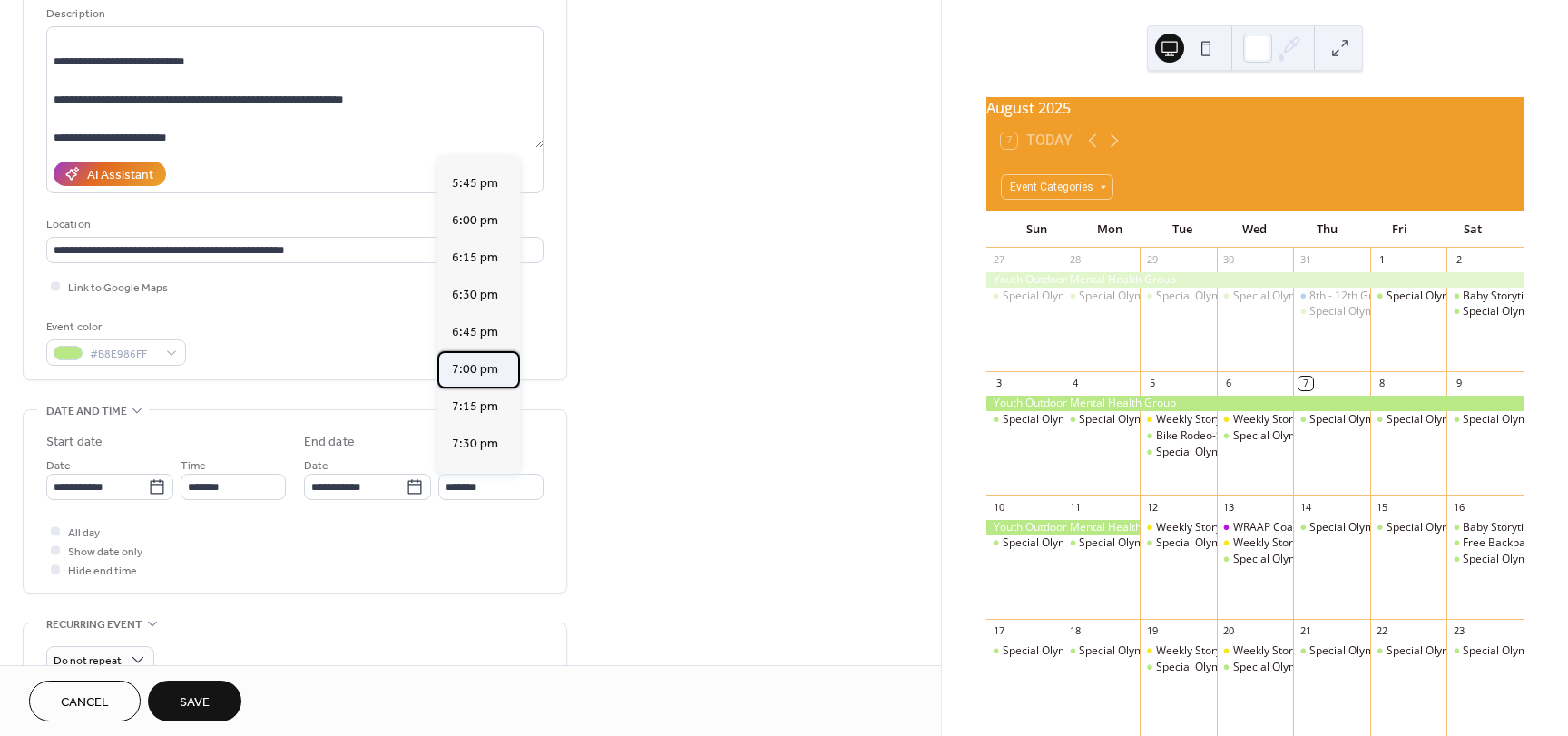 click on "7:00 pm" at bounding box center (475, 369) 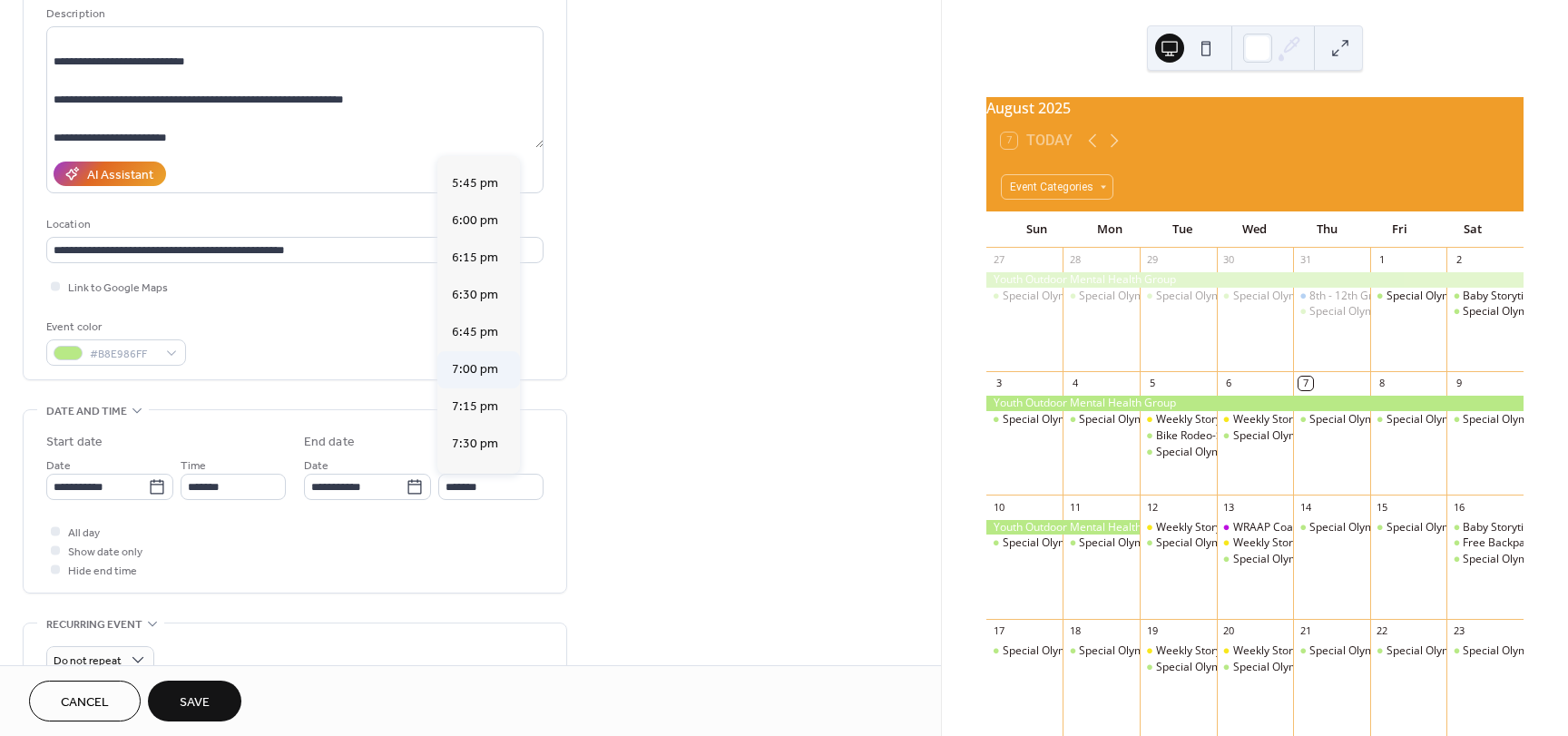 type on "*******" 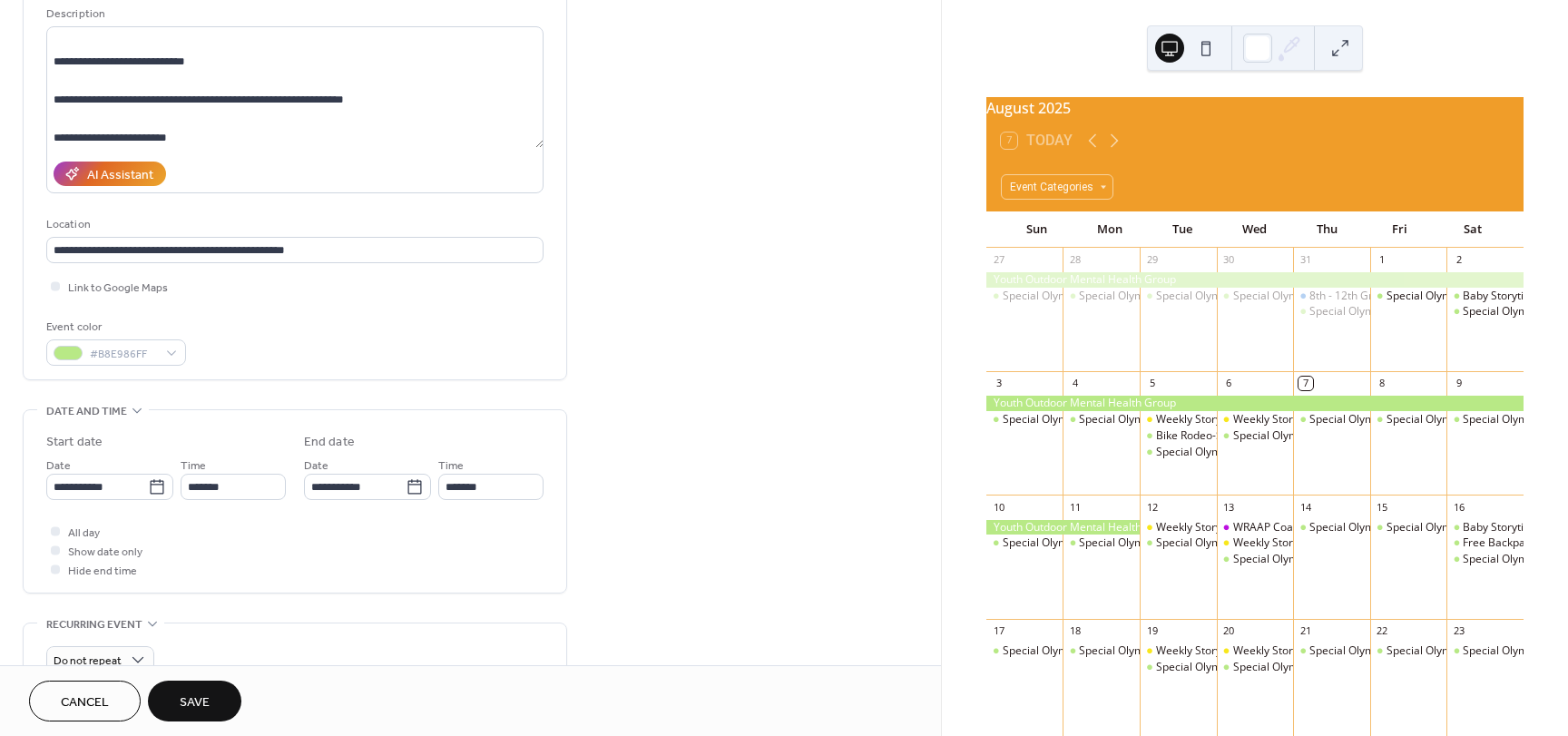 click on "**********" at bounding box center (470, 630) 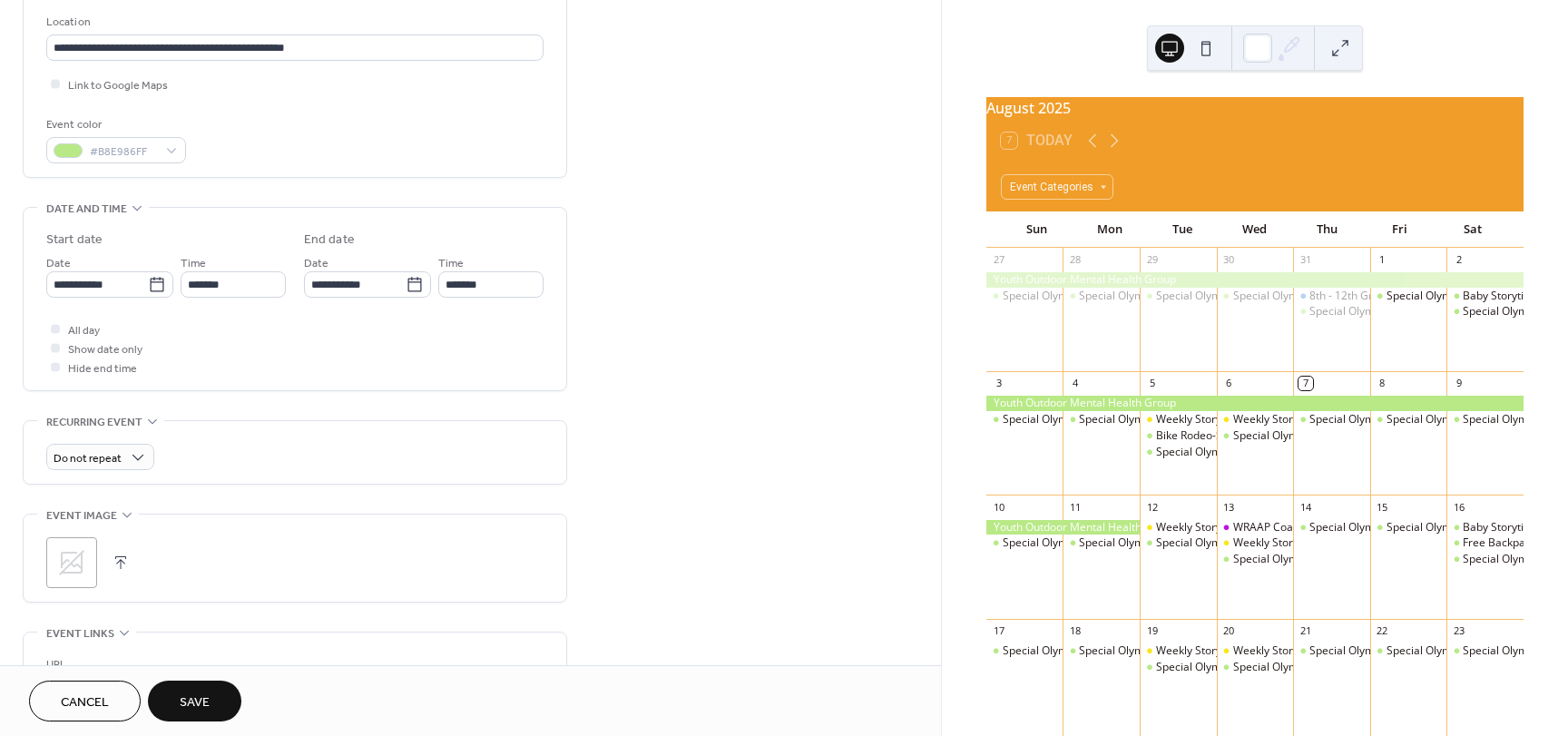 scroll, scrollTop: 454, scrollLeft: 0, axis: vertical 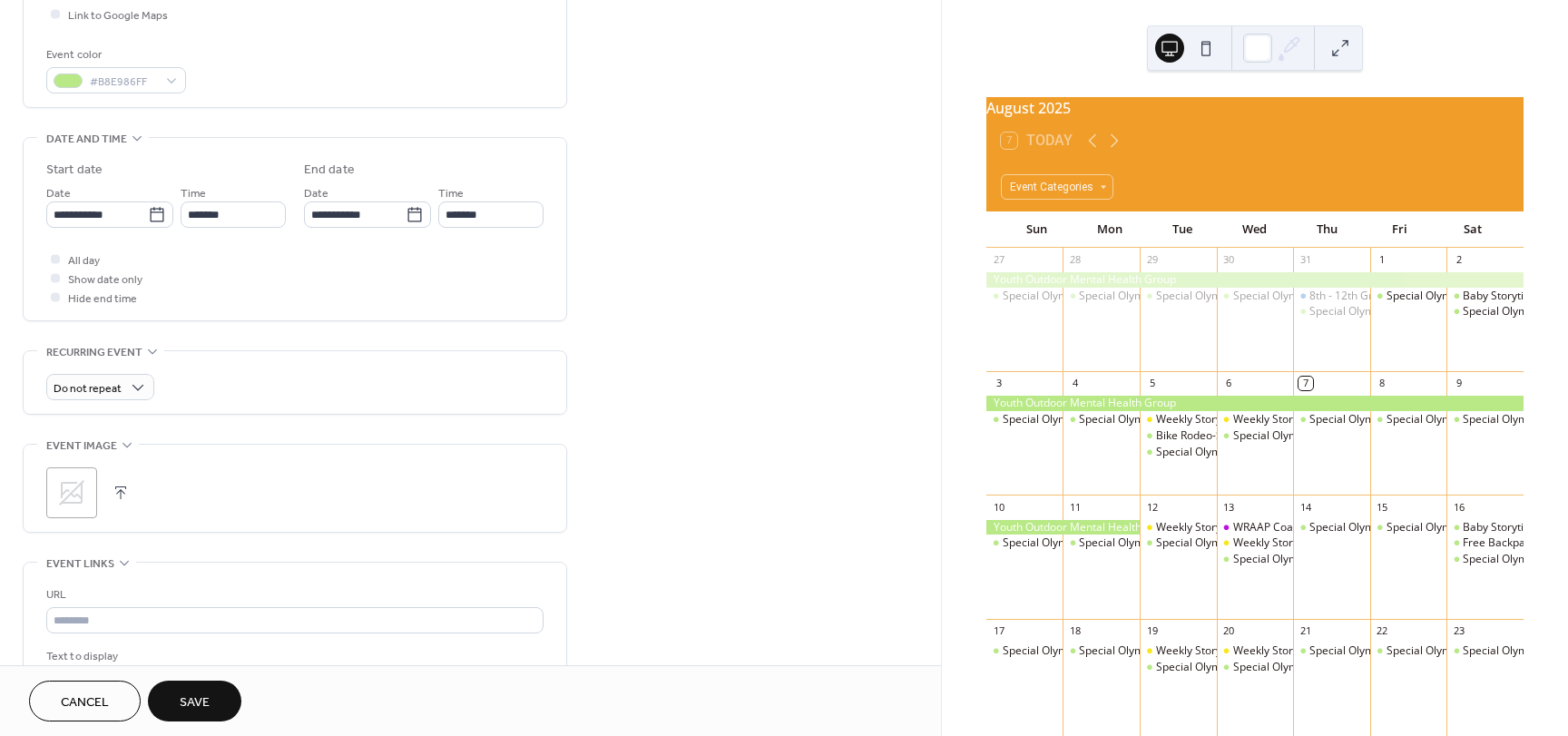 click at bounding box center (121, 493) 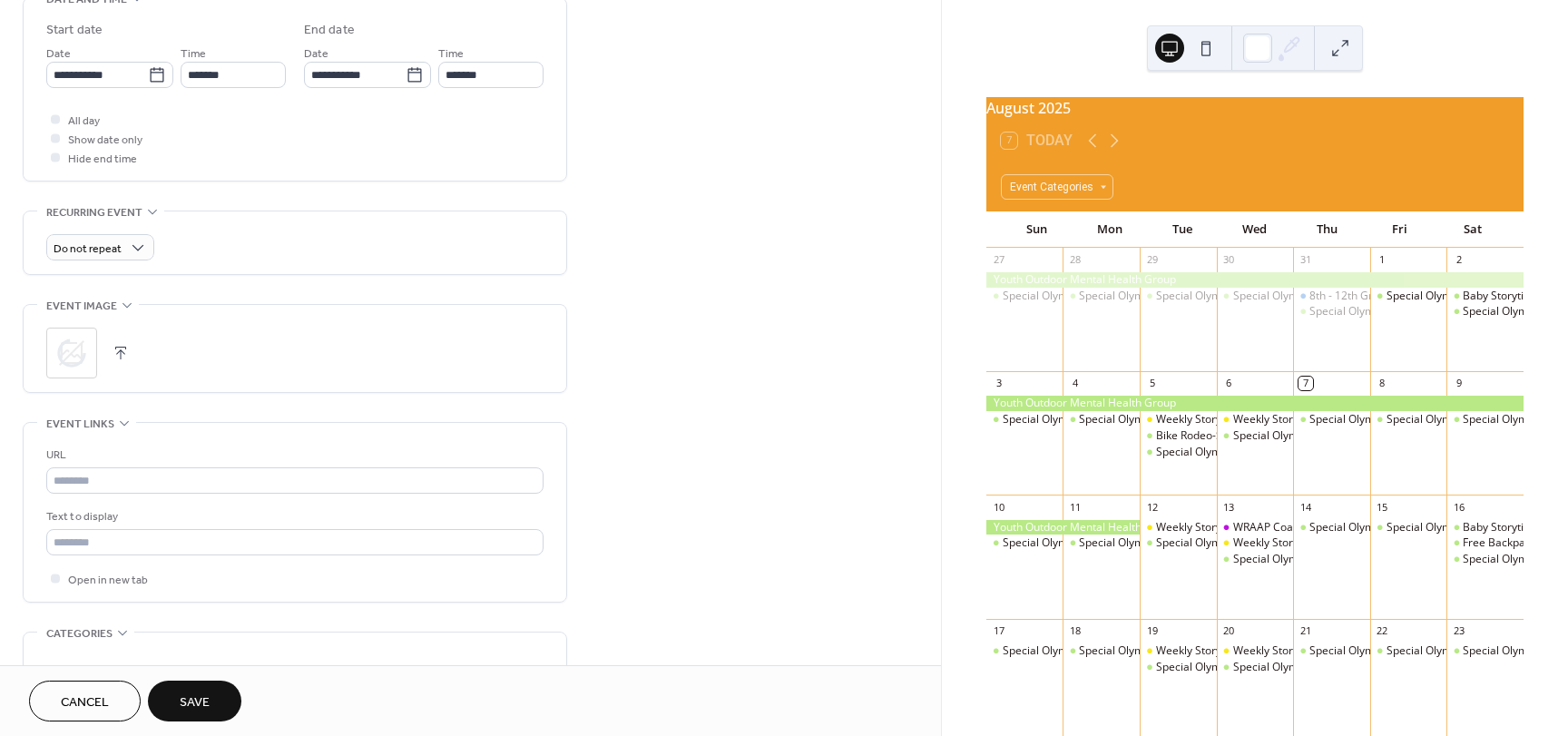 scroll, scrollTop: 726, scrollLeft: 0, axis: vertical 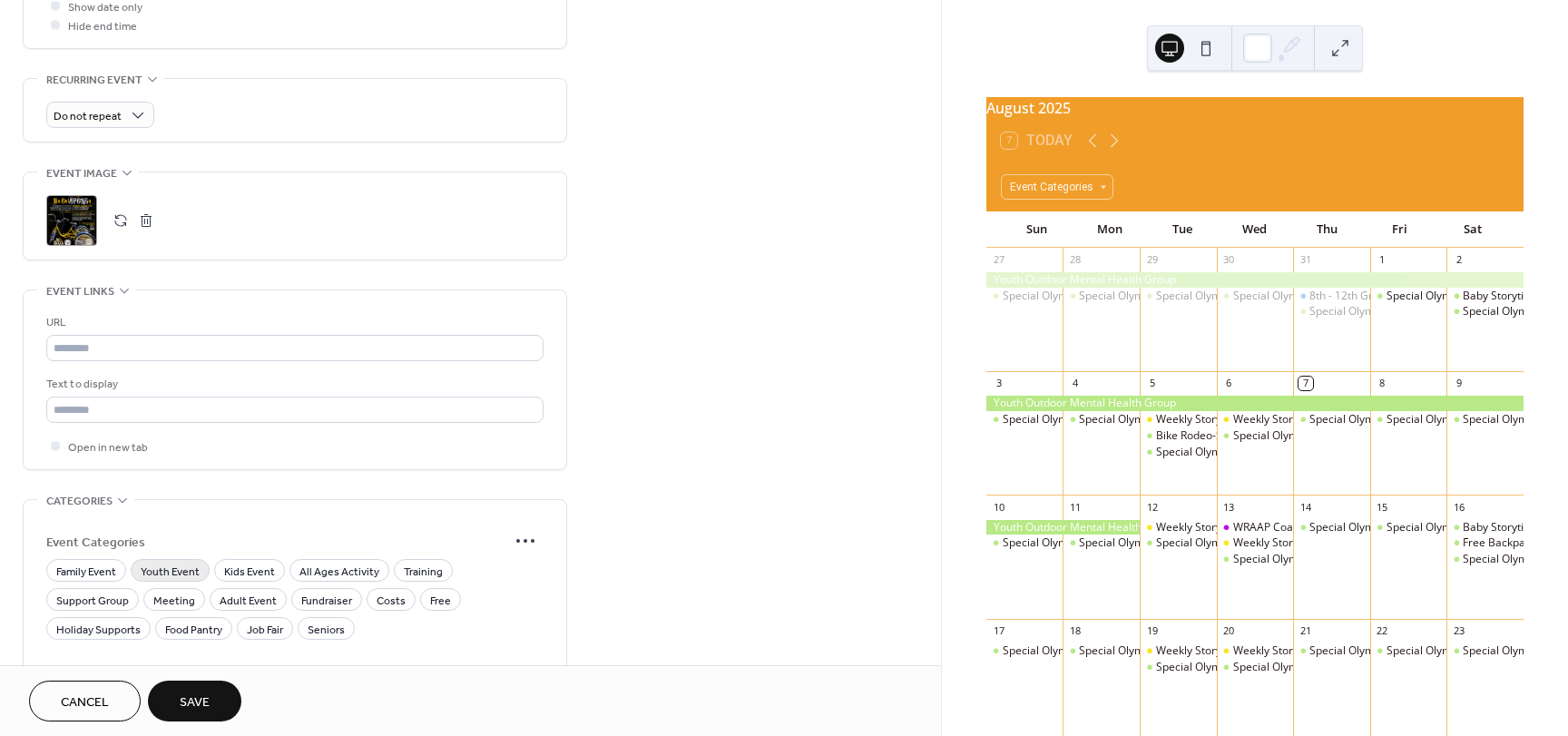 click on "Youth Event" at bounding box center (170, 572) 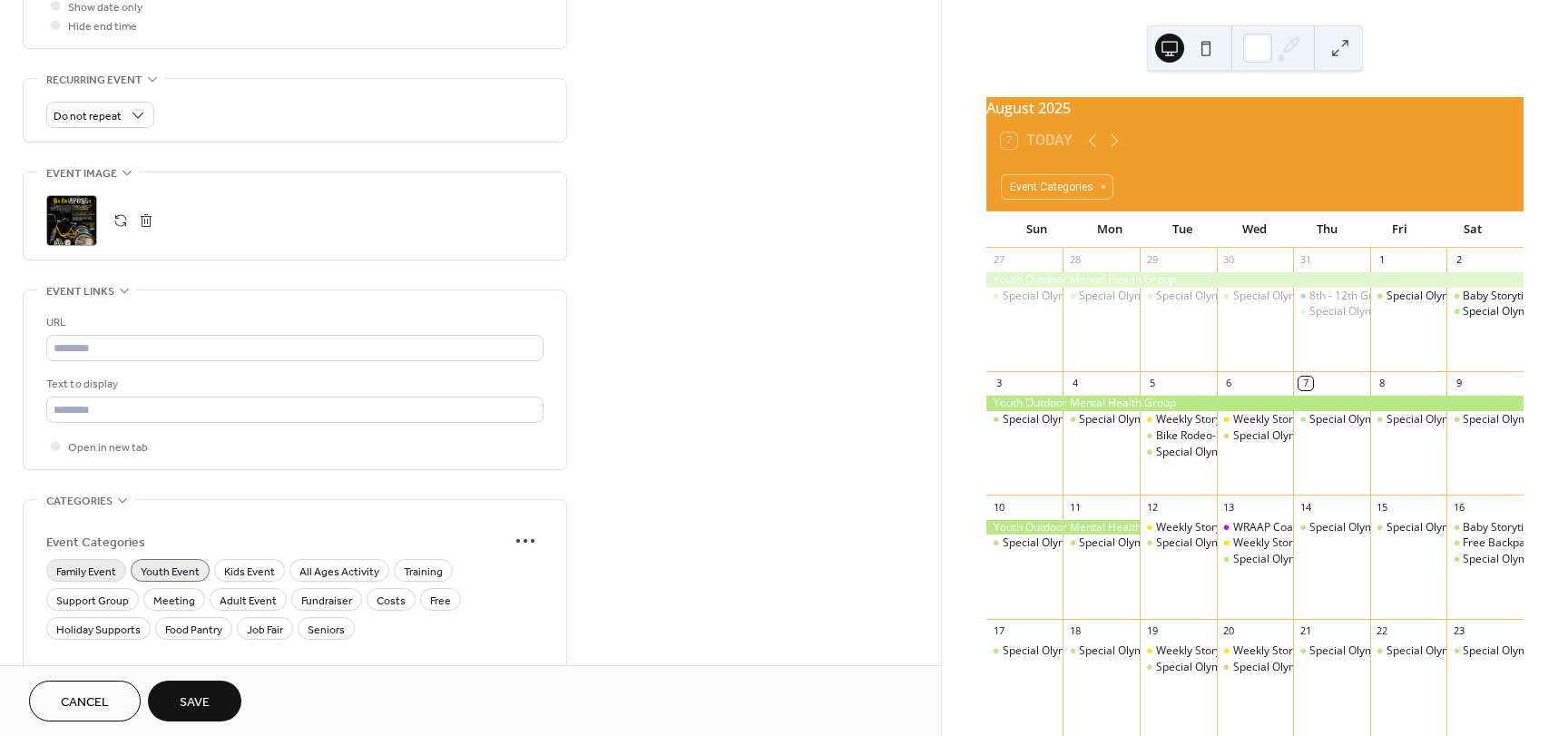 click on "Family Event" at bounding box center [86, 572] 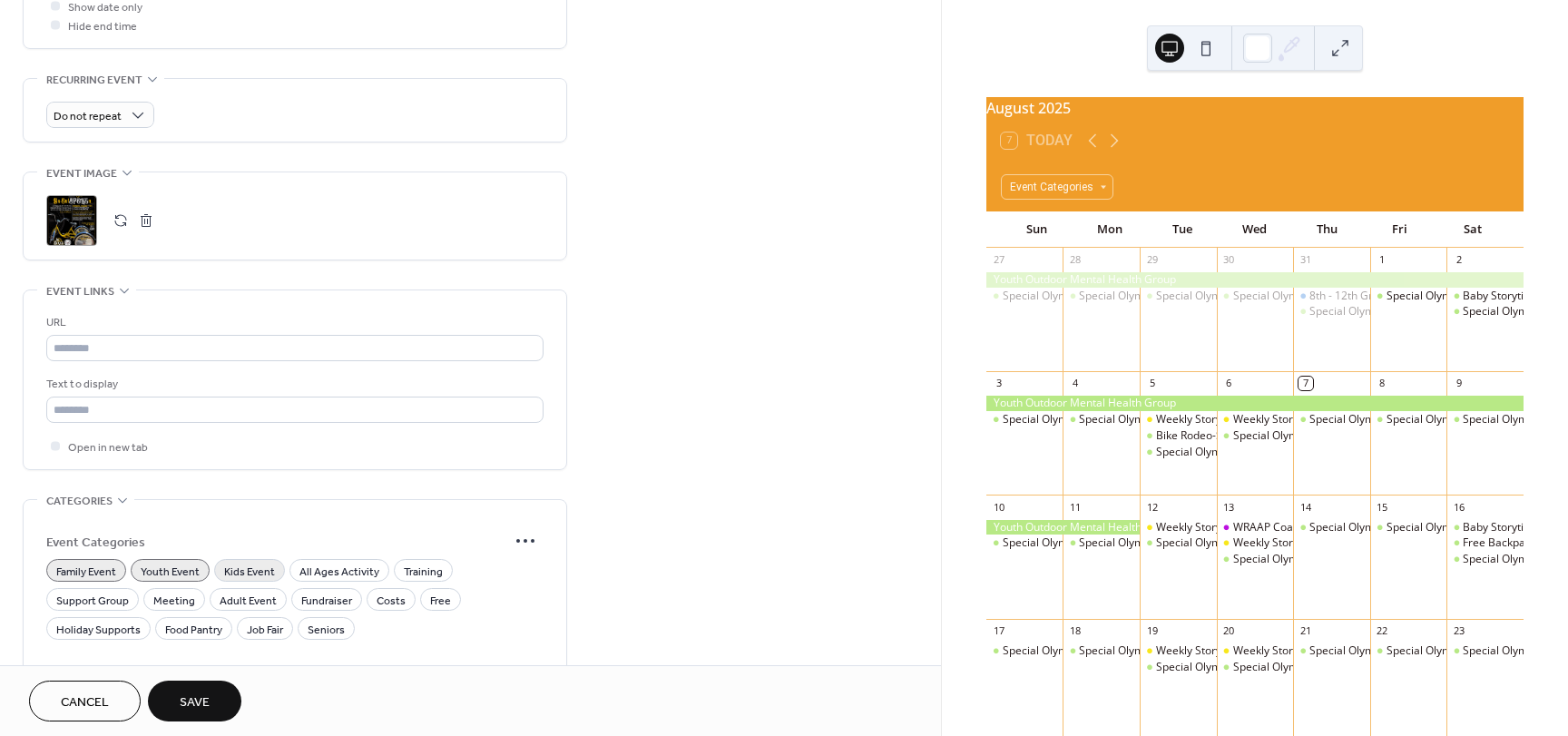 click on "Kids Event" at bounding box center [250, 572] 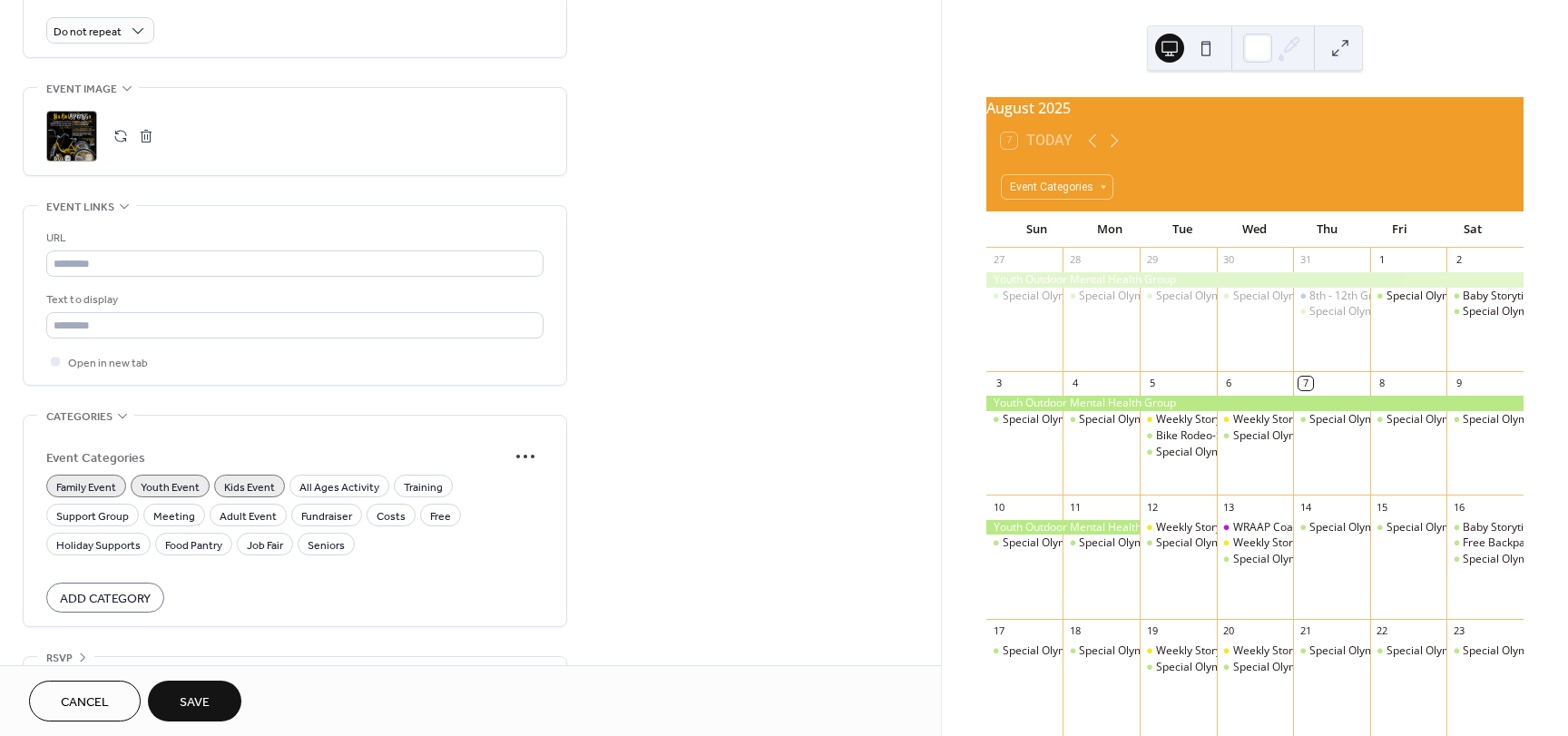scroll, scrollTop: 858, scrollLeft: 0, axis: vertical 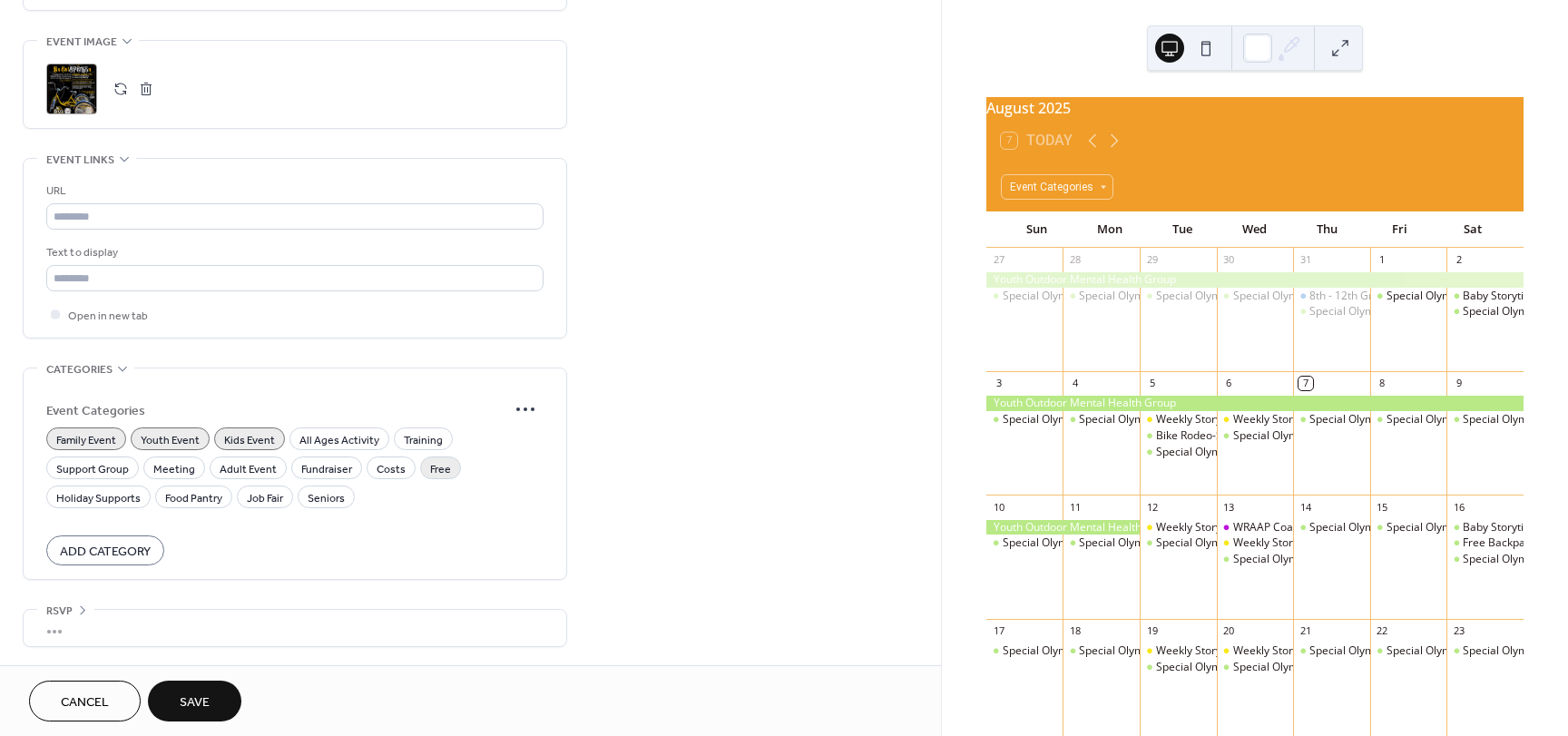 click on "Free" at bounding box center [440, 469] 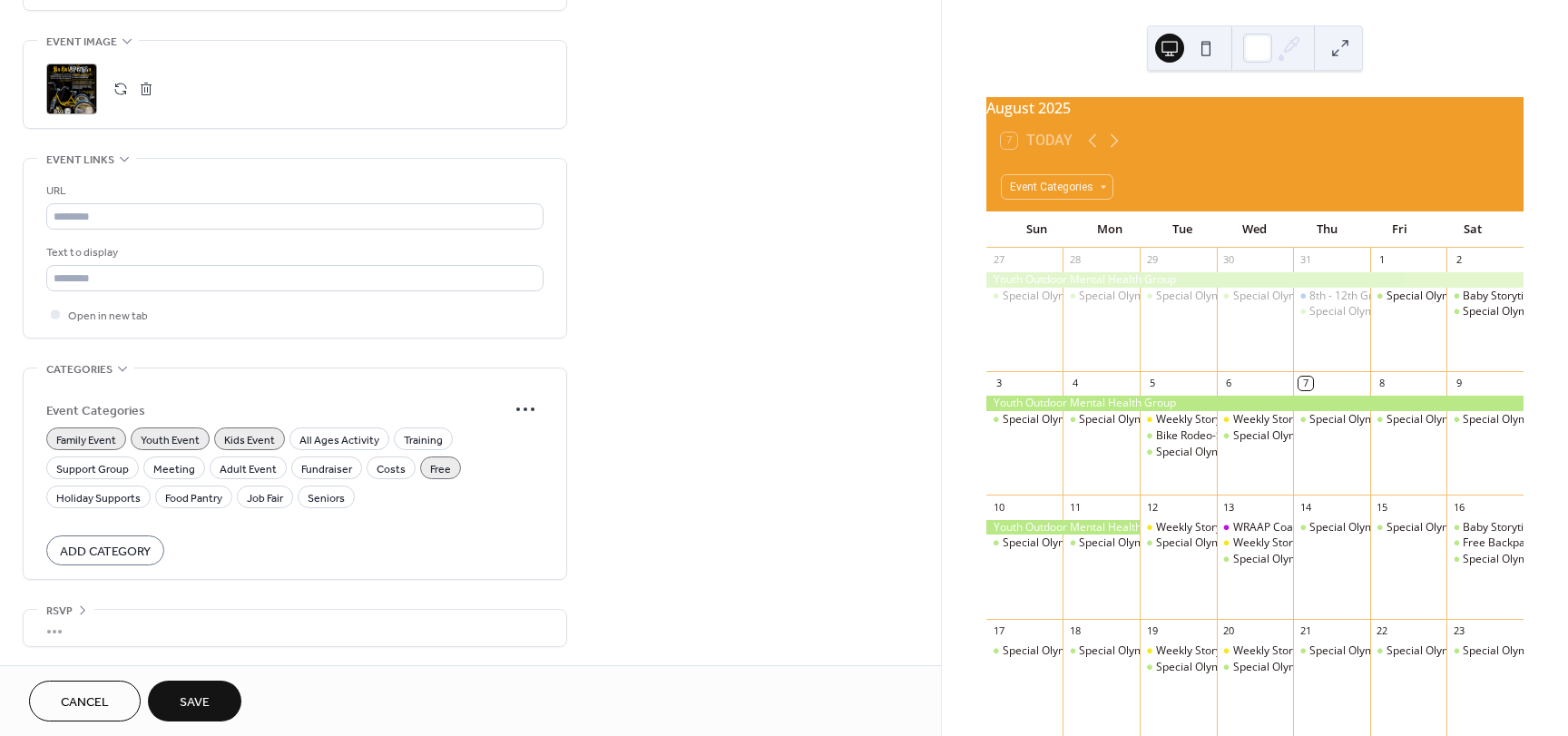click on "Save" at bounding box center (194, 702) 